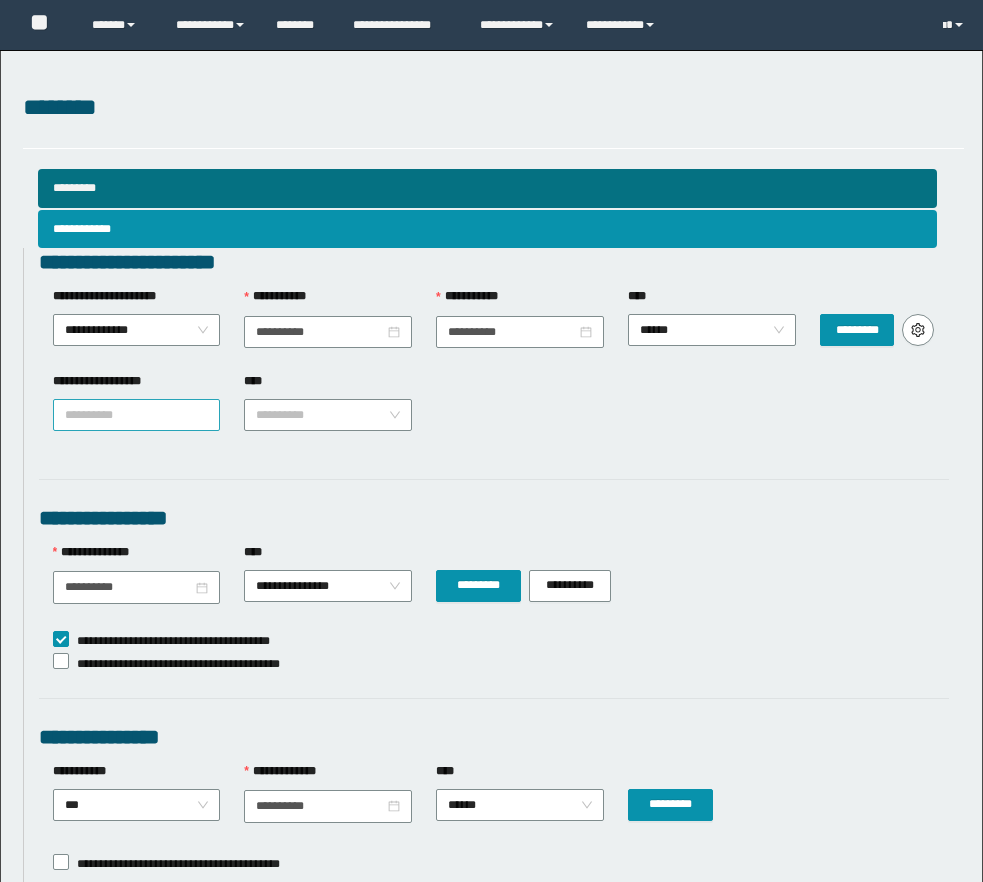scroll, scrollTop: 0, scrollLeft: 0, axis: both 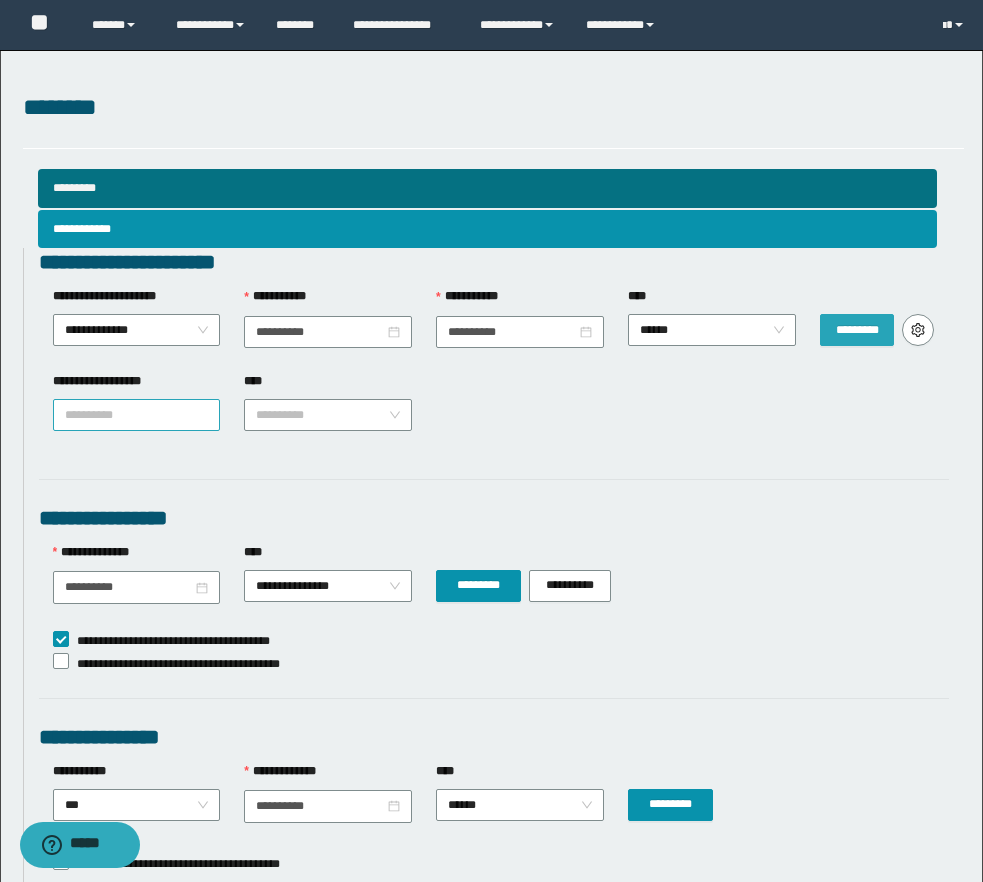 type 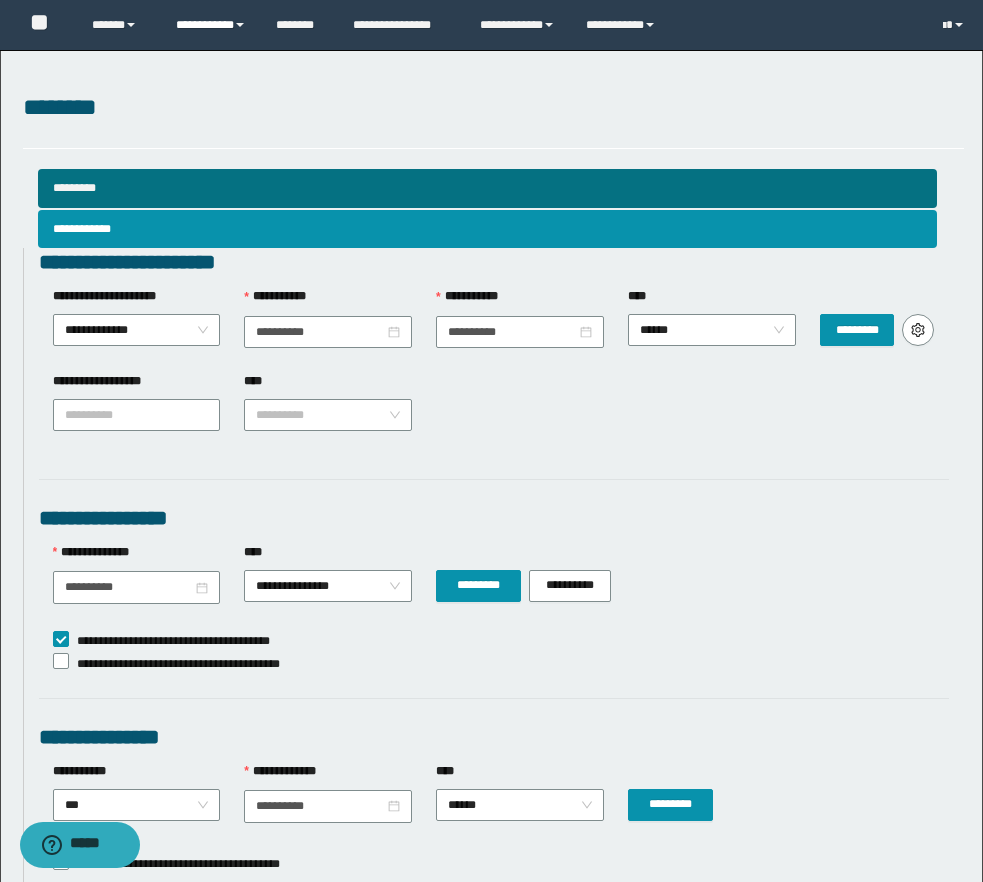 click on "**********" at bounding box center (211, 25) 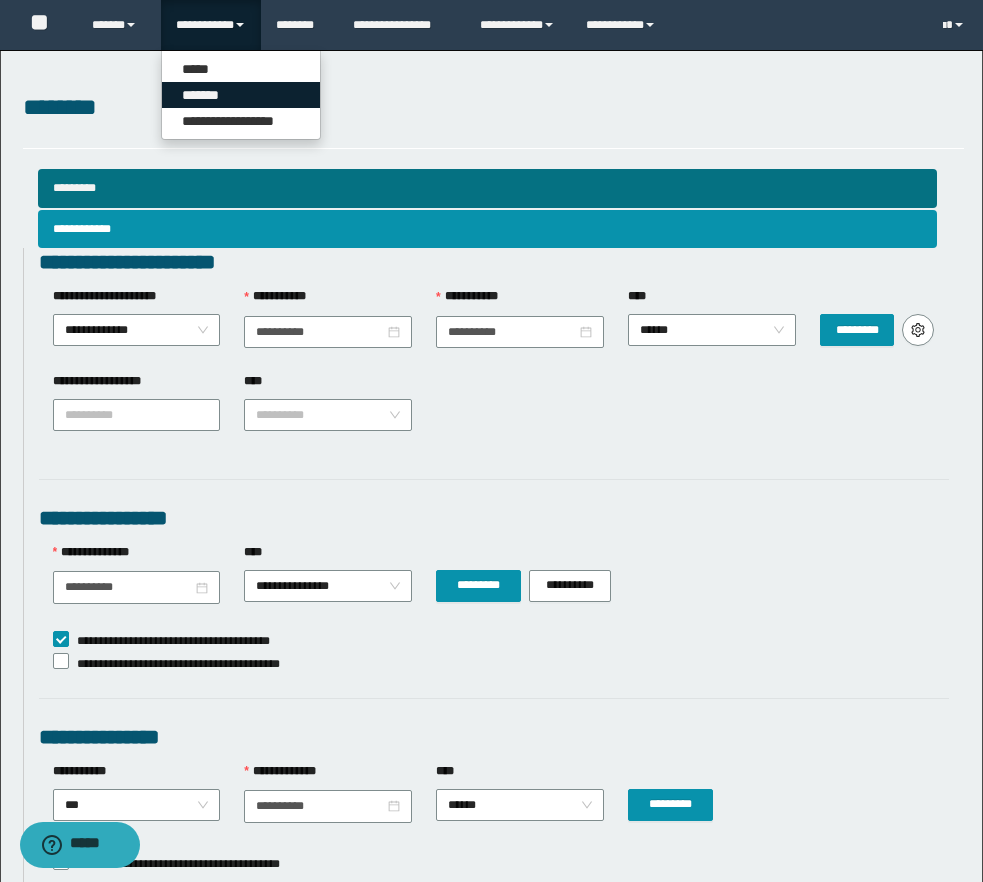 click on "*******" at bounding box center (241, 95) 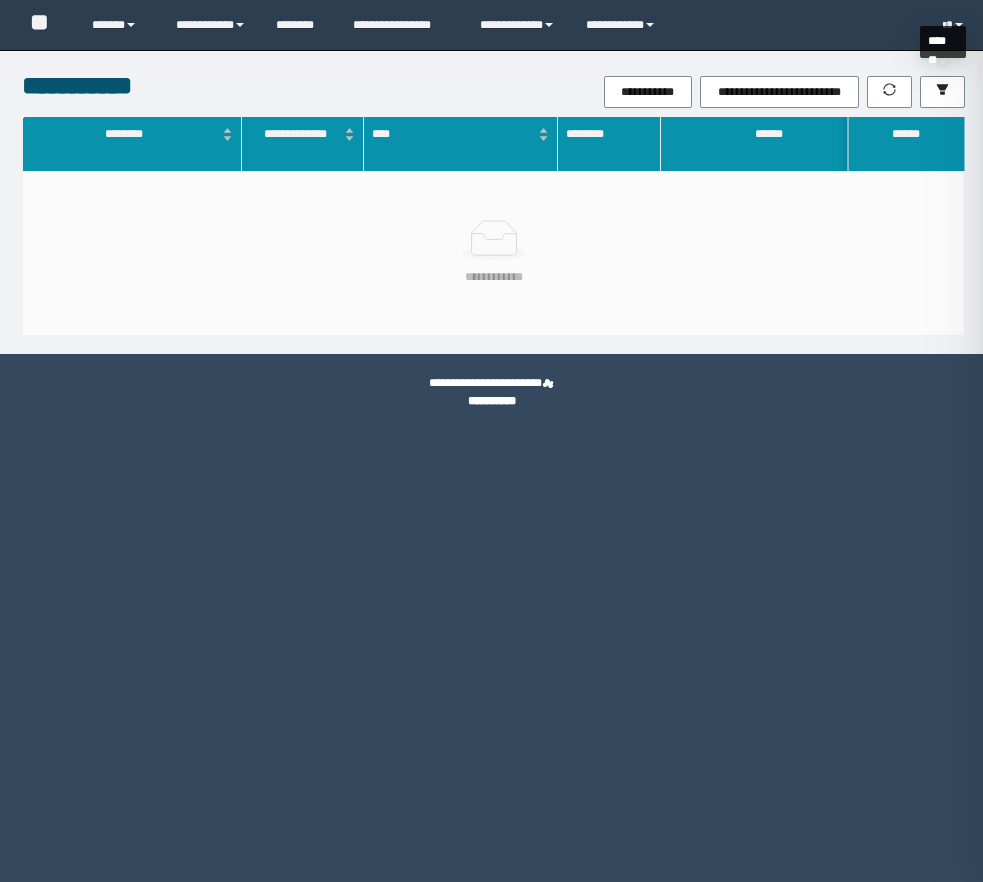 scroll, scrollTop: 0, scrollLeft: 0, axis: both 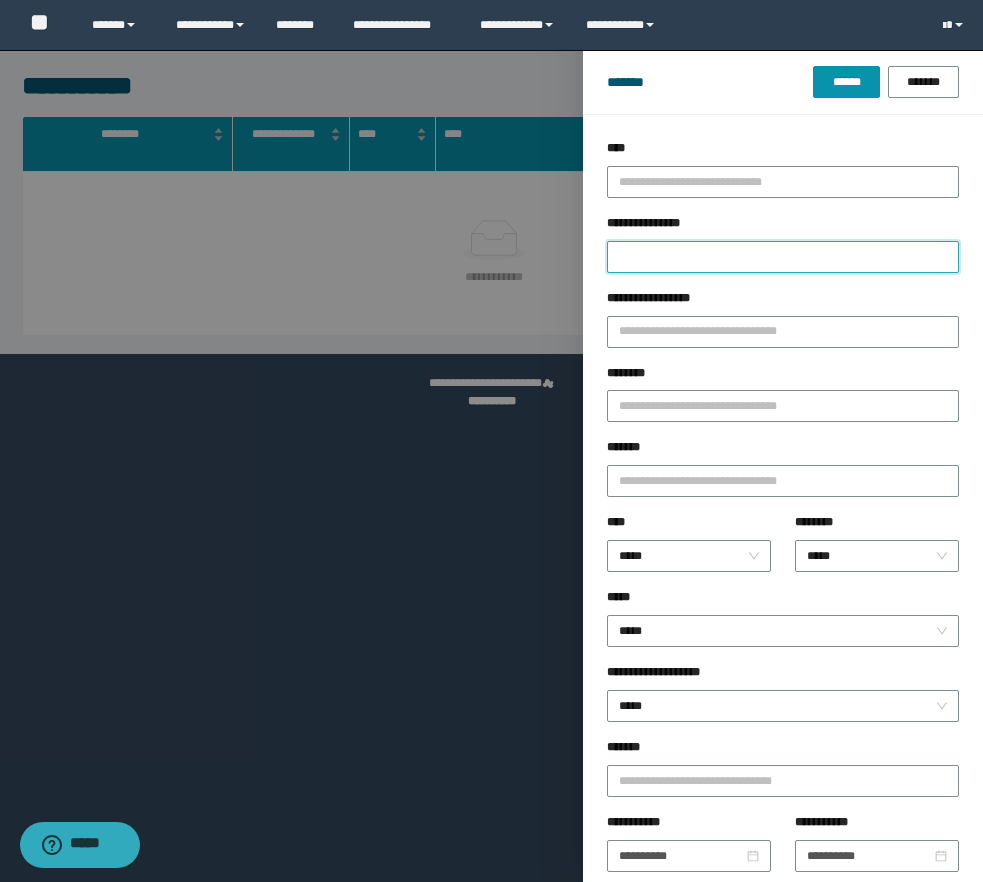 click on "**********" at bounding box center (783, 257) 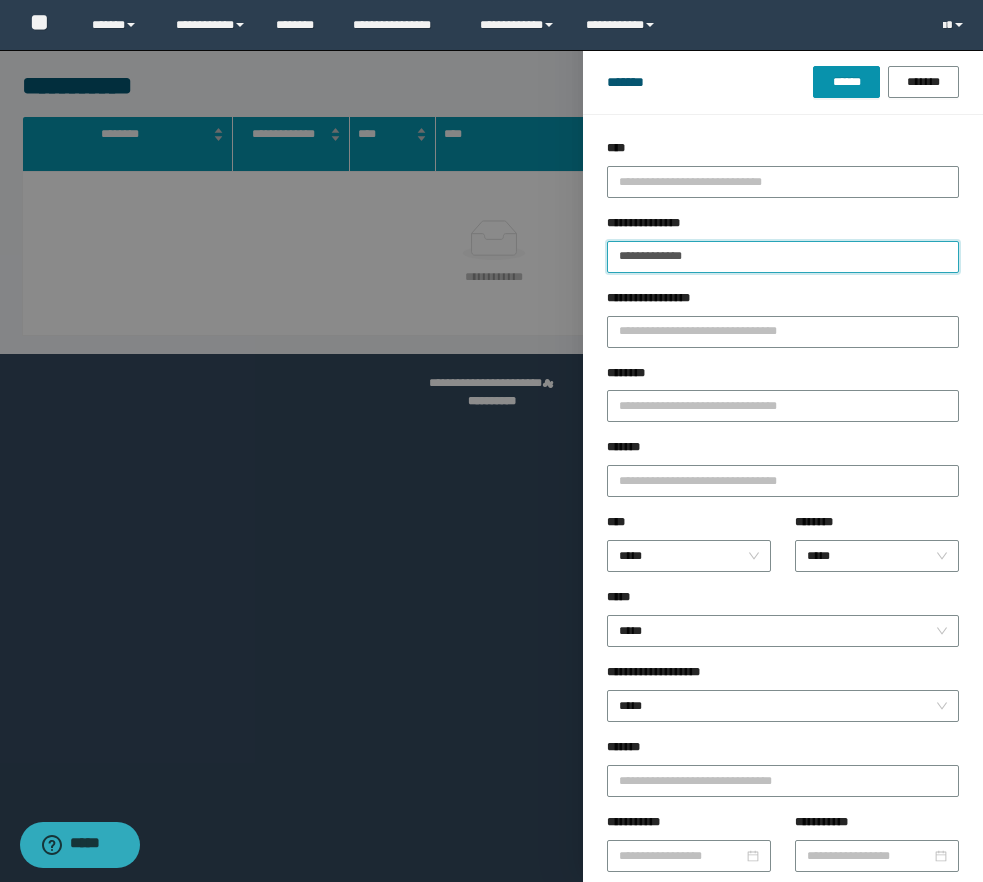 type on "**********" 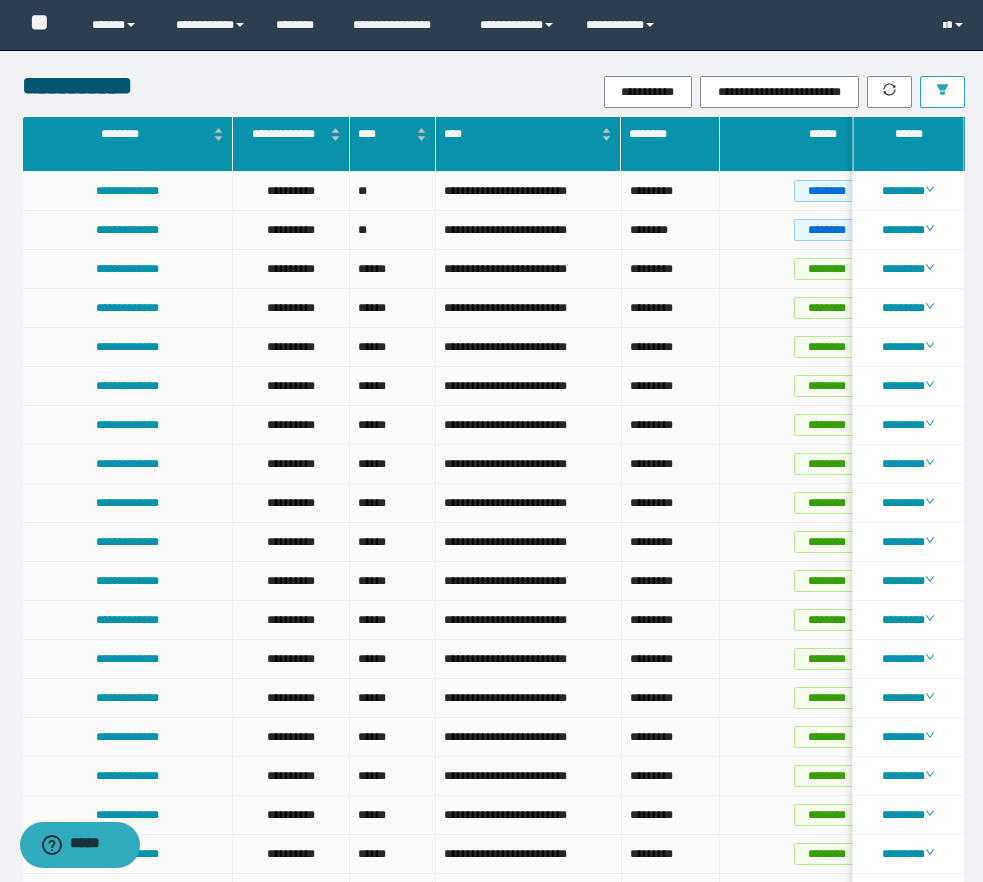 click at bounding box center (942, 92) 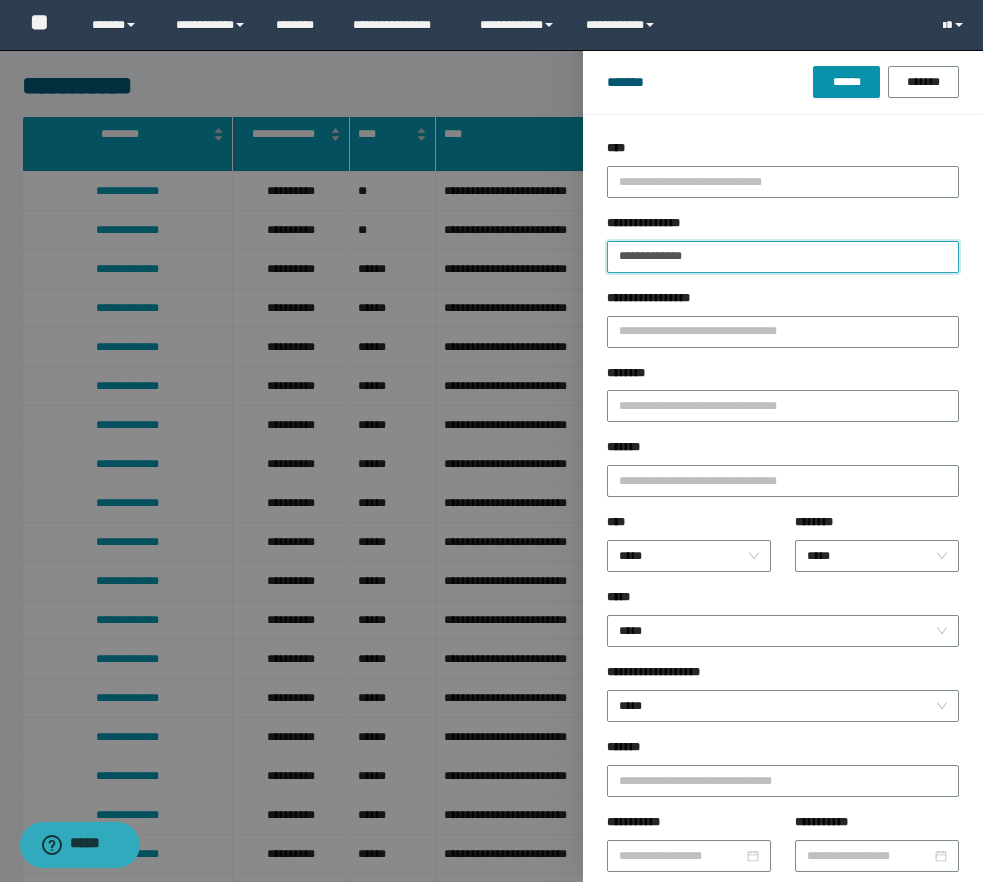 click on "**********" at bounding box center (783, 257) 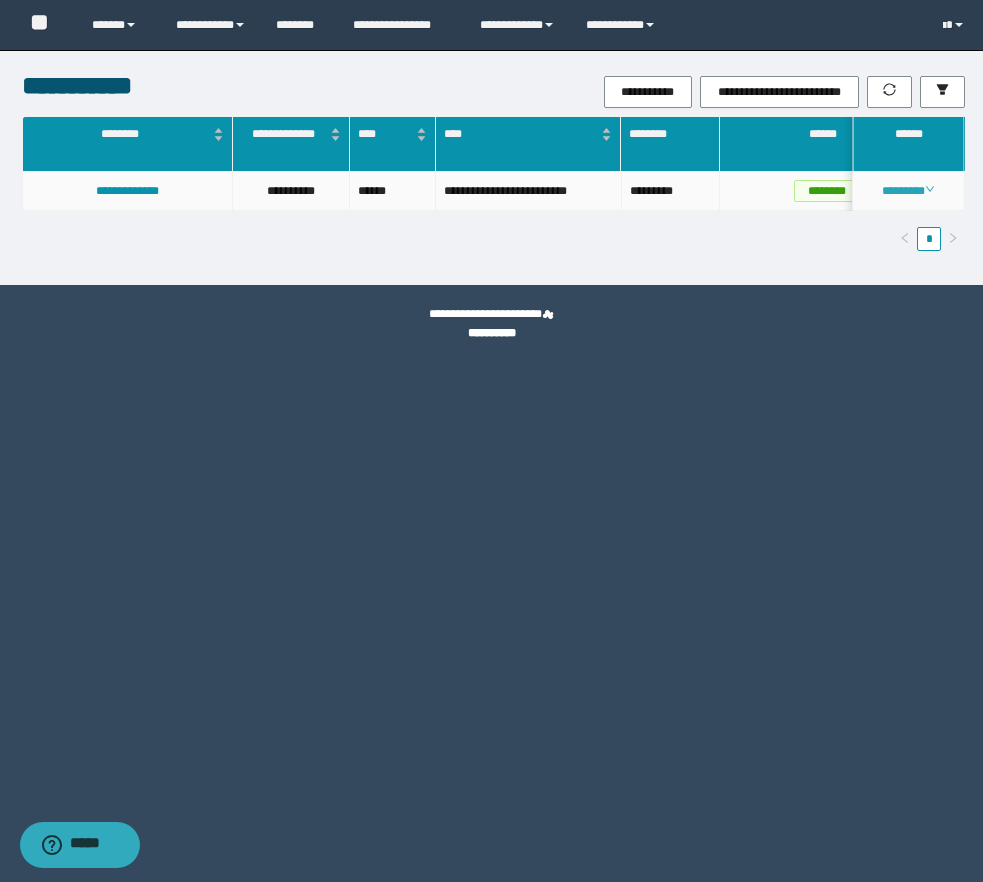 click on "********" at bounding box center (908, 191) 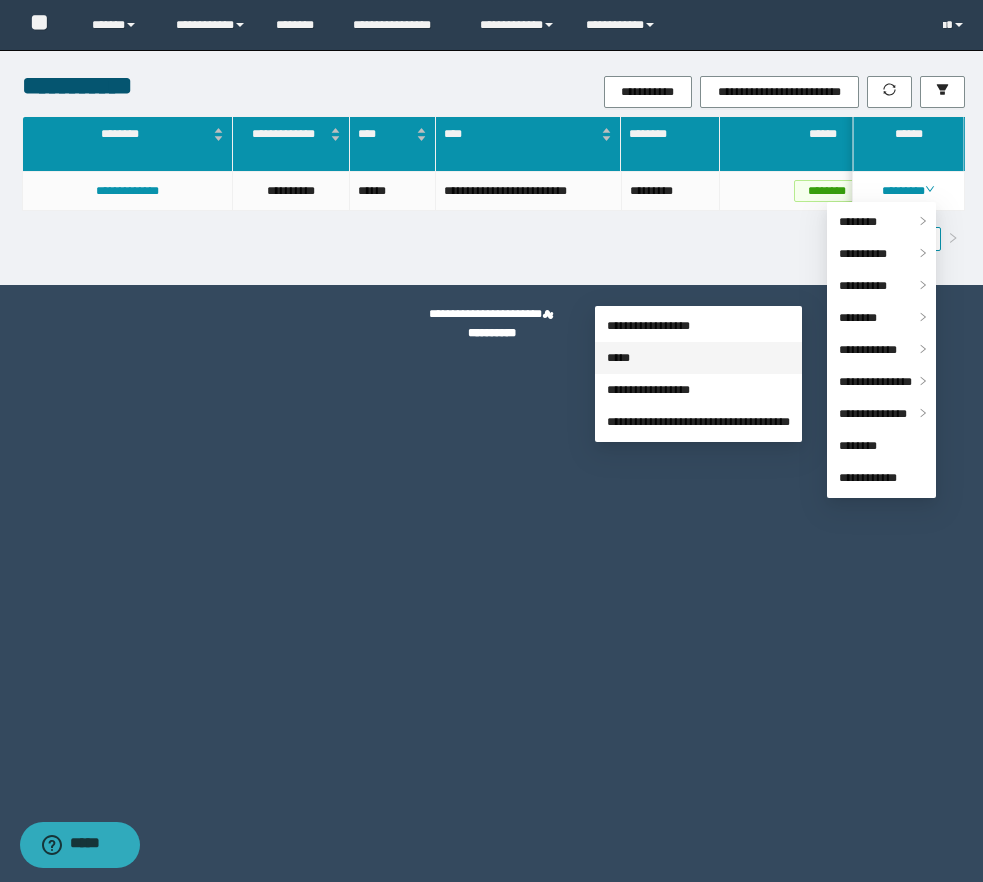 click on "*****" at bounding box center [618, 358] 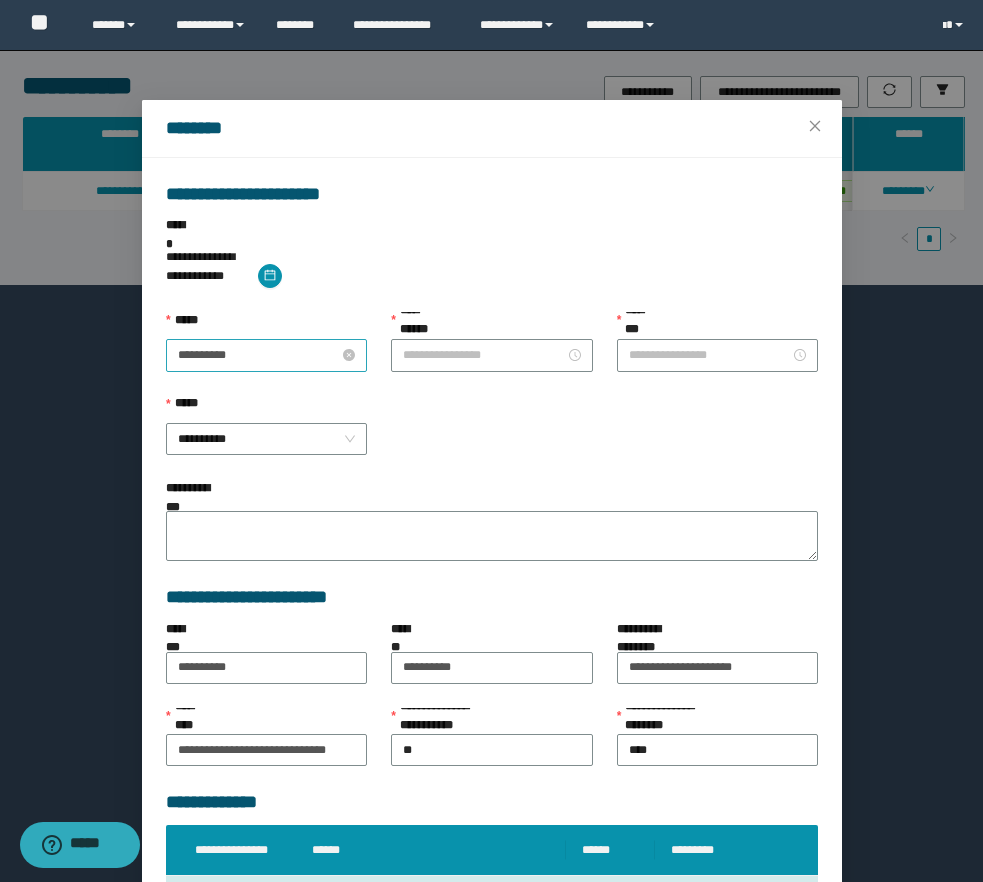 type on "**********" 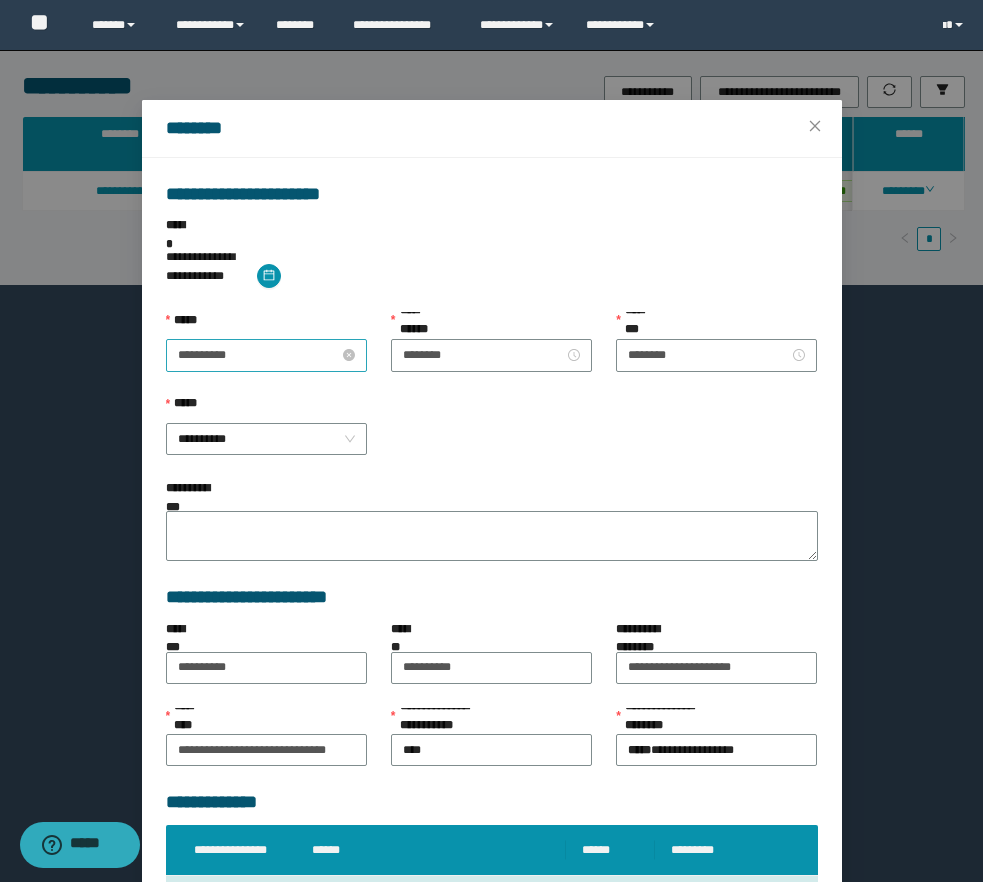 click on "**********" at bounding box center (258, 355) 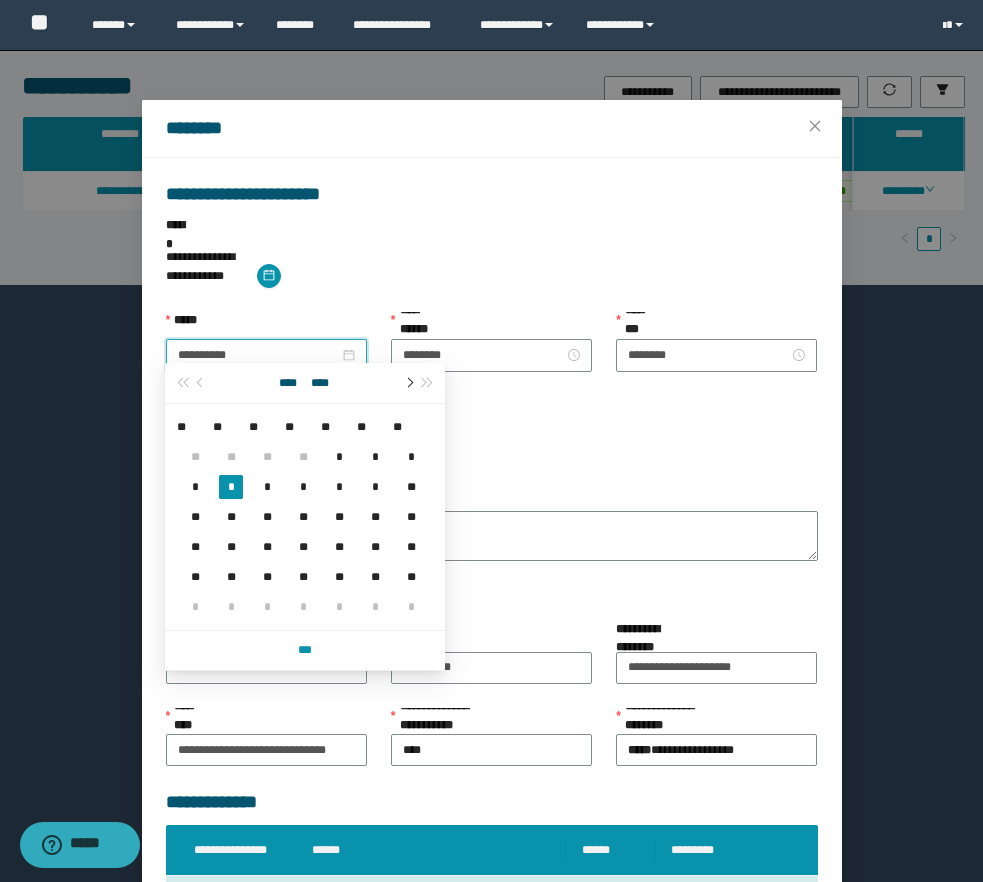 click at bounding box center [408, 383] 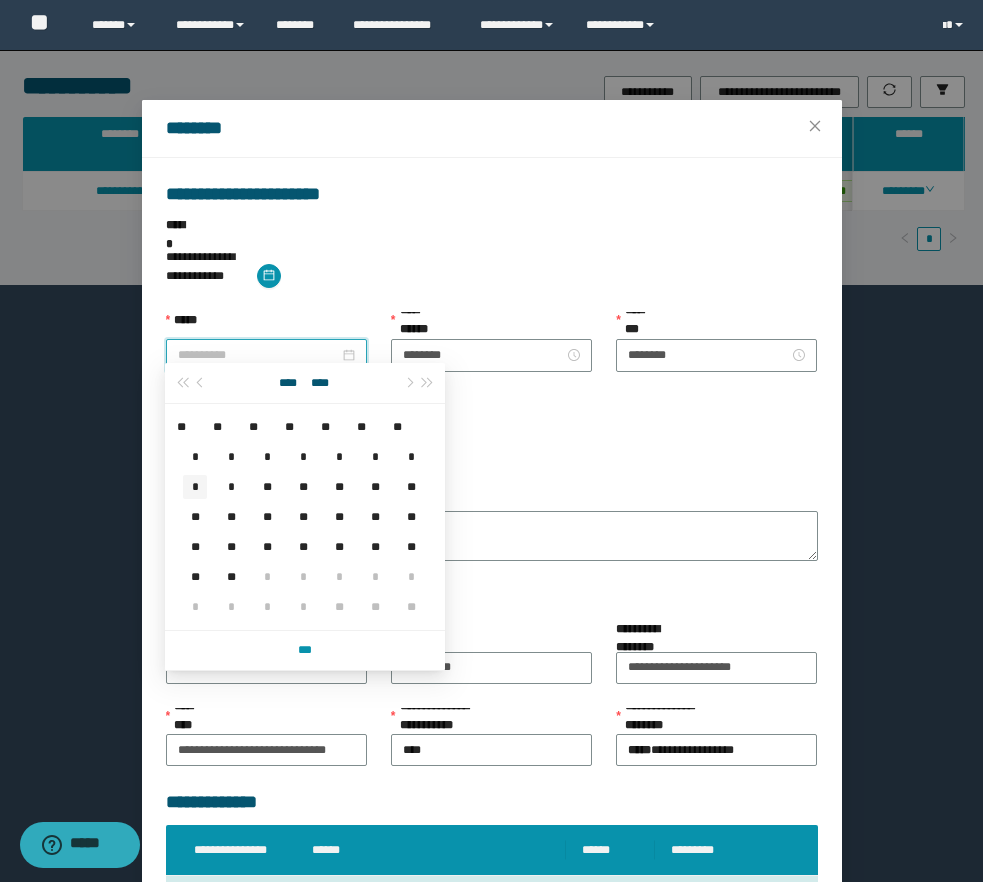 type on "**********" 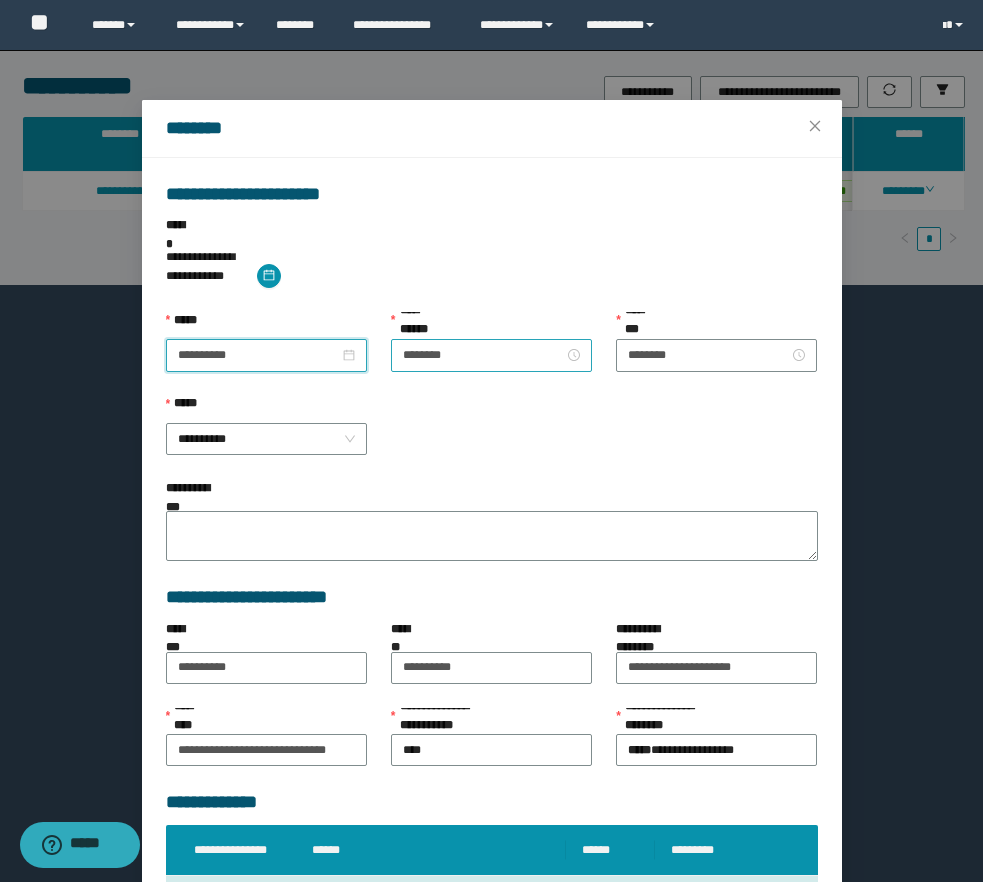 click on "********" at bounding box center (491, 355) 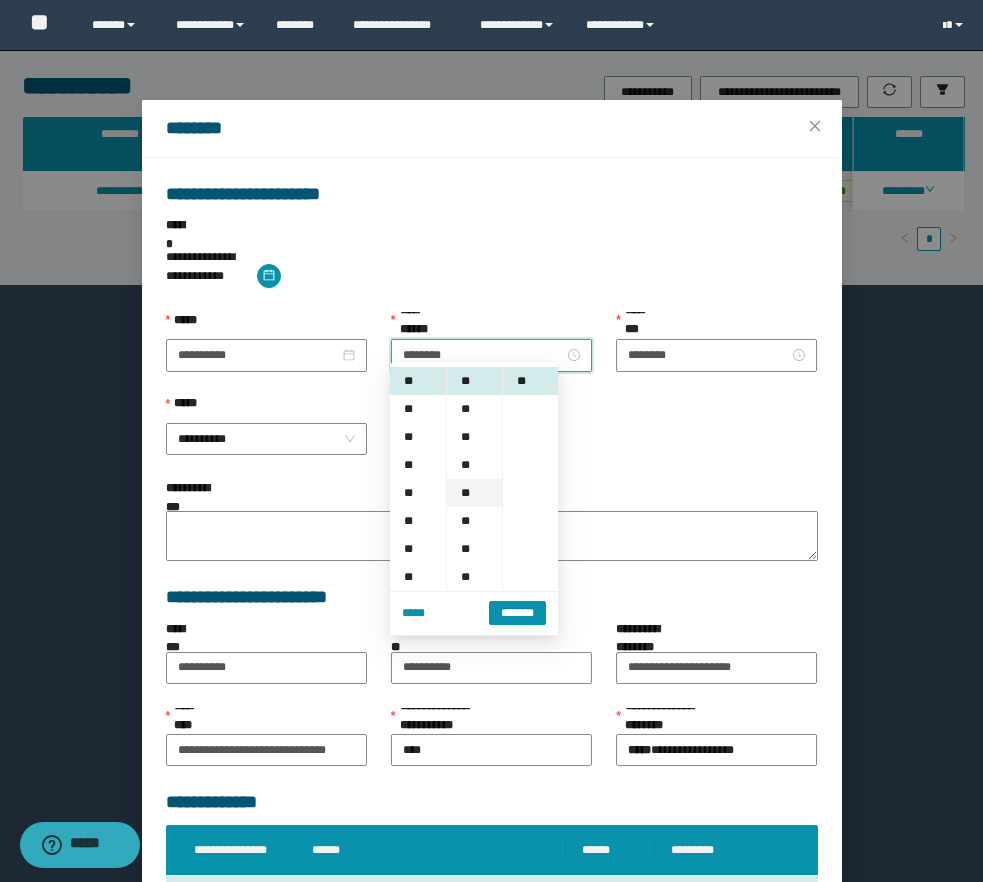 scroll, scrollTop: 28, scrollLeft: 0, axis: vertical 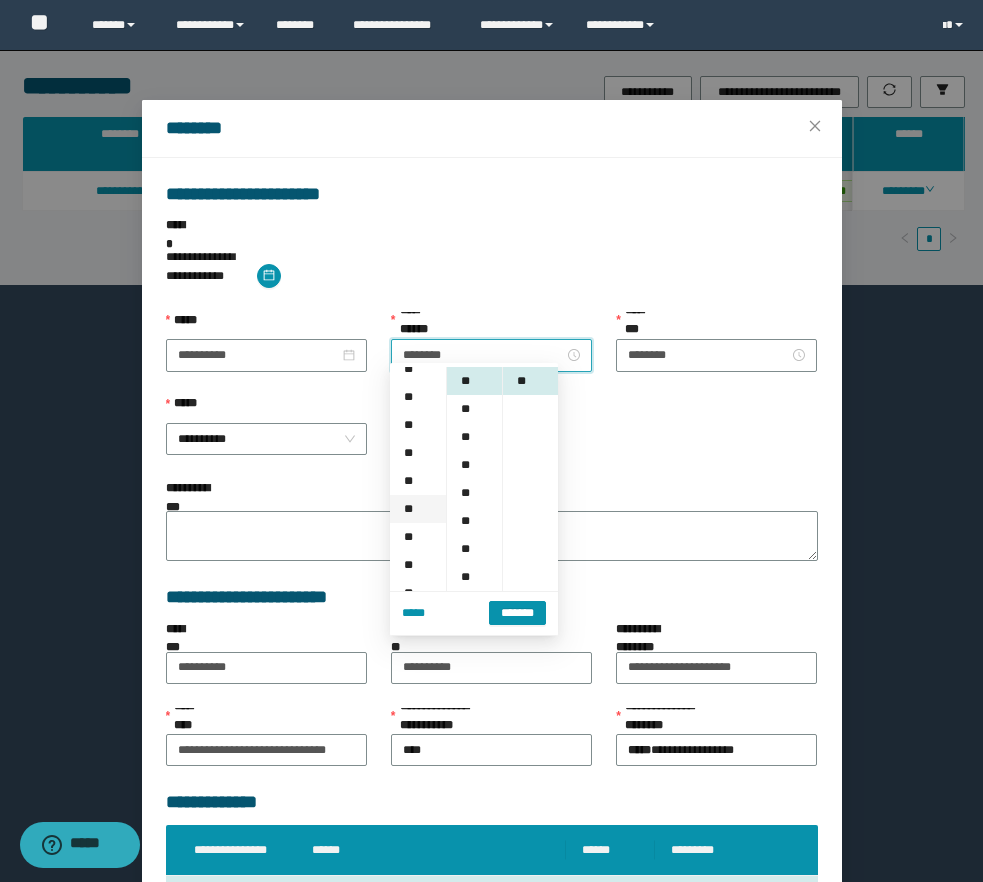 click on "**" at bounding box center [418, 509] 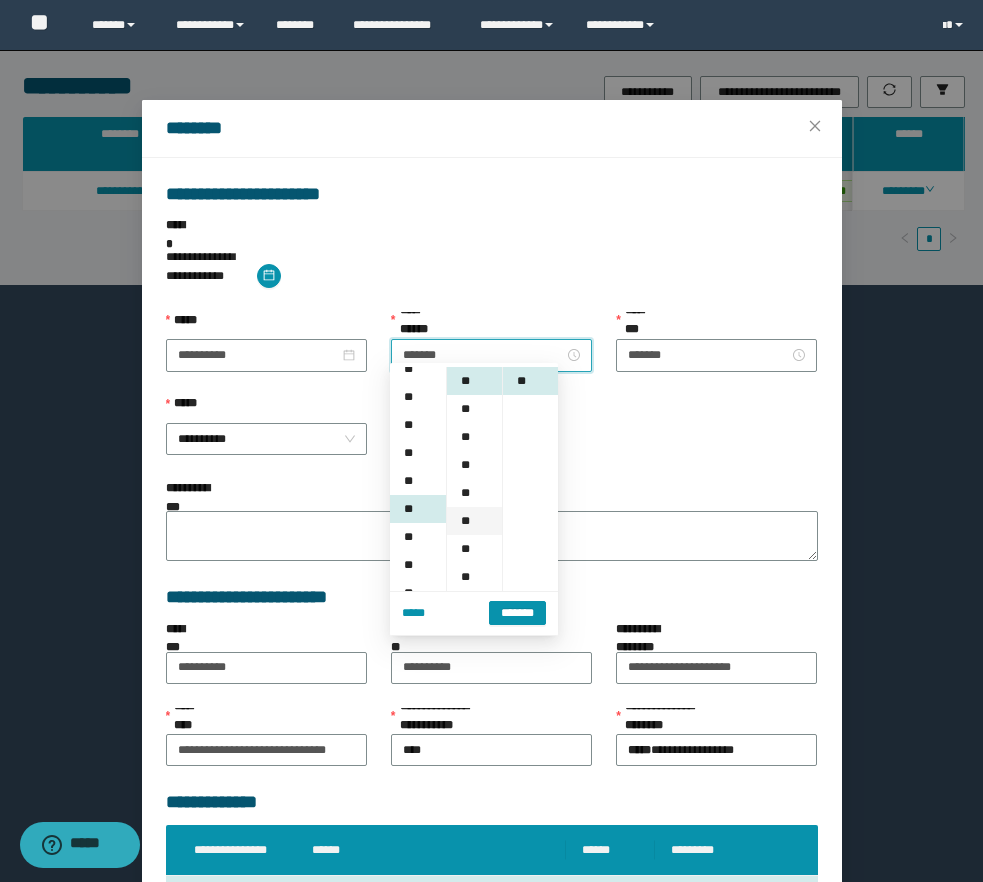 scroll, scrollTop: 224, scrollLeft: 0, axis: vertical 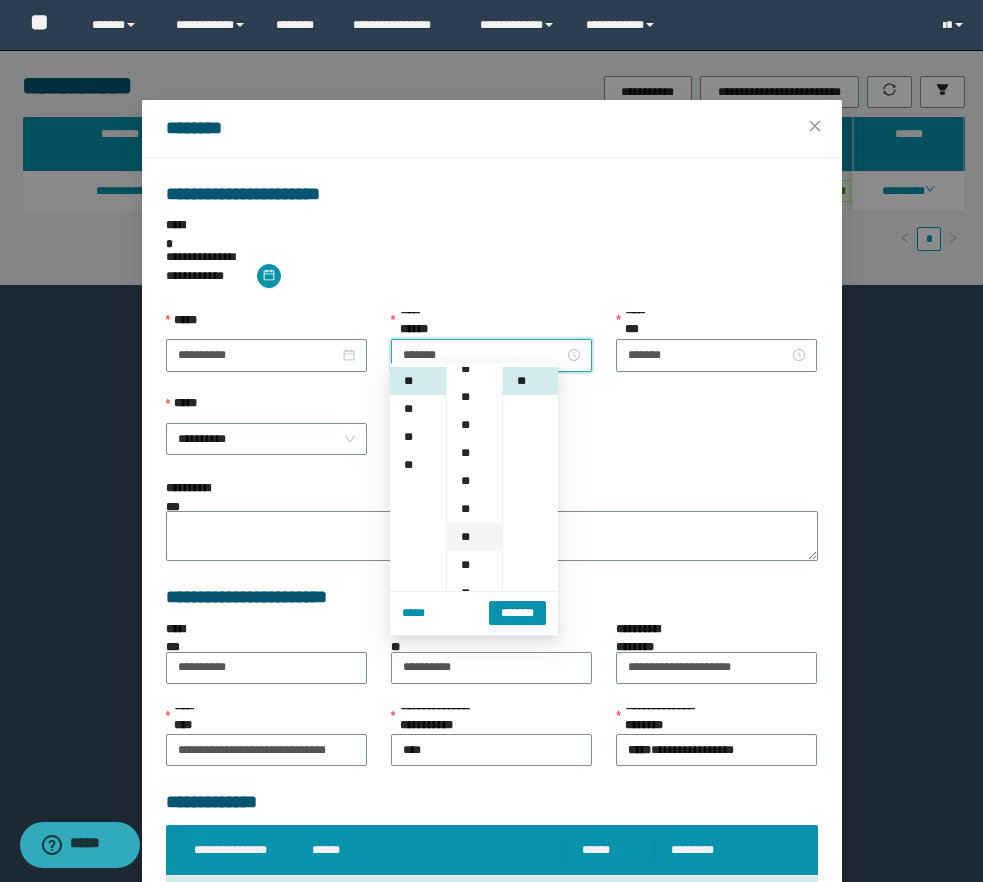 click on "**" at bounding box center (474, 537) 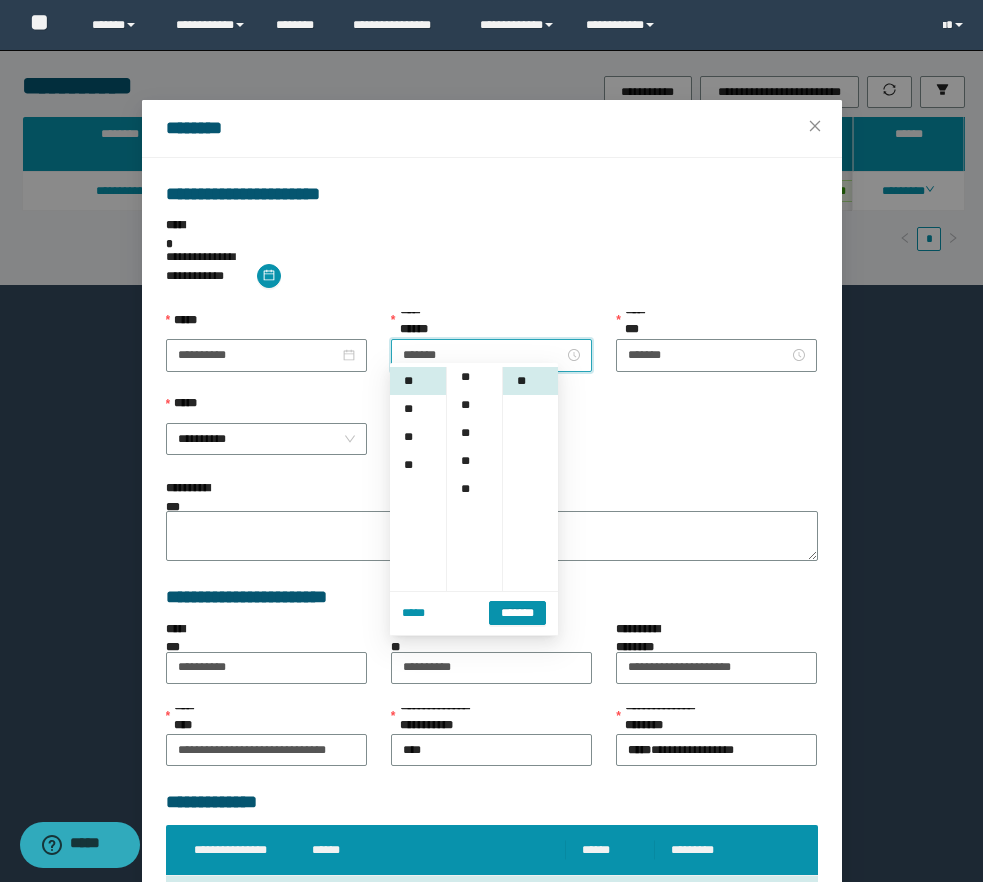 scroll, scrollTop: 252, scrollLeft: 0, axis: vertical 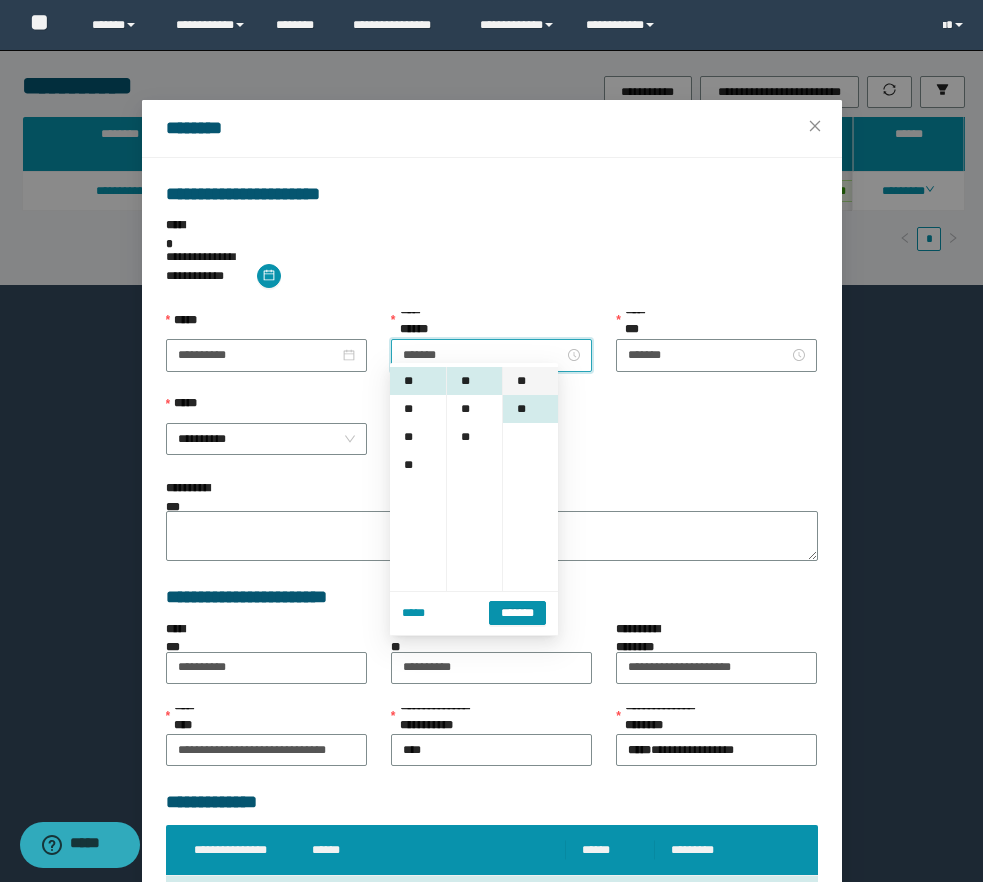 click on "**" at bounding box center (530, 381) 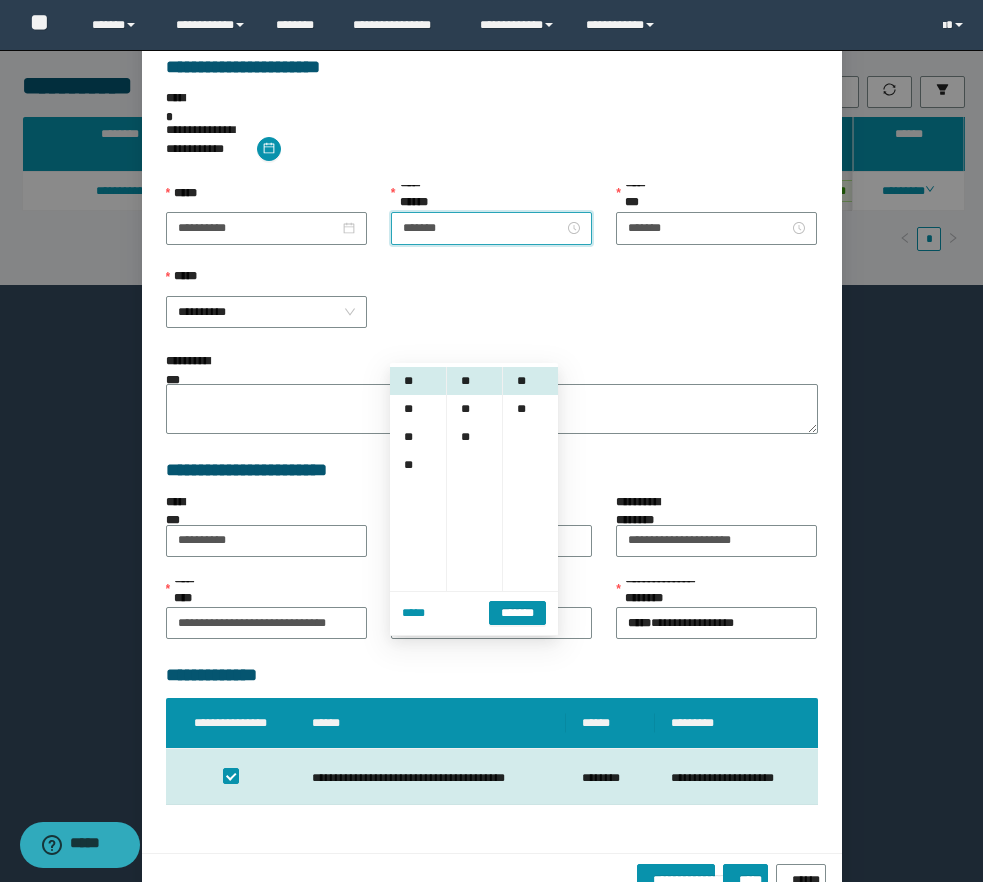 scroll, scrollTop: 155, scrollLeft: 0, axis: vertical 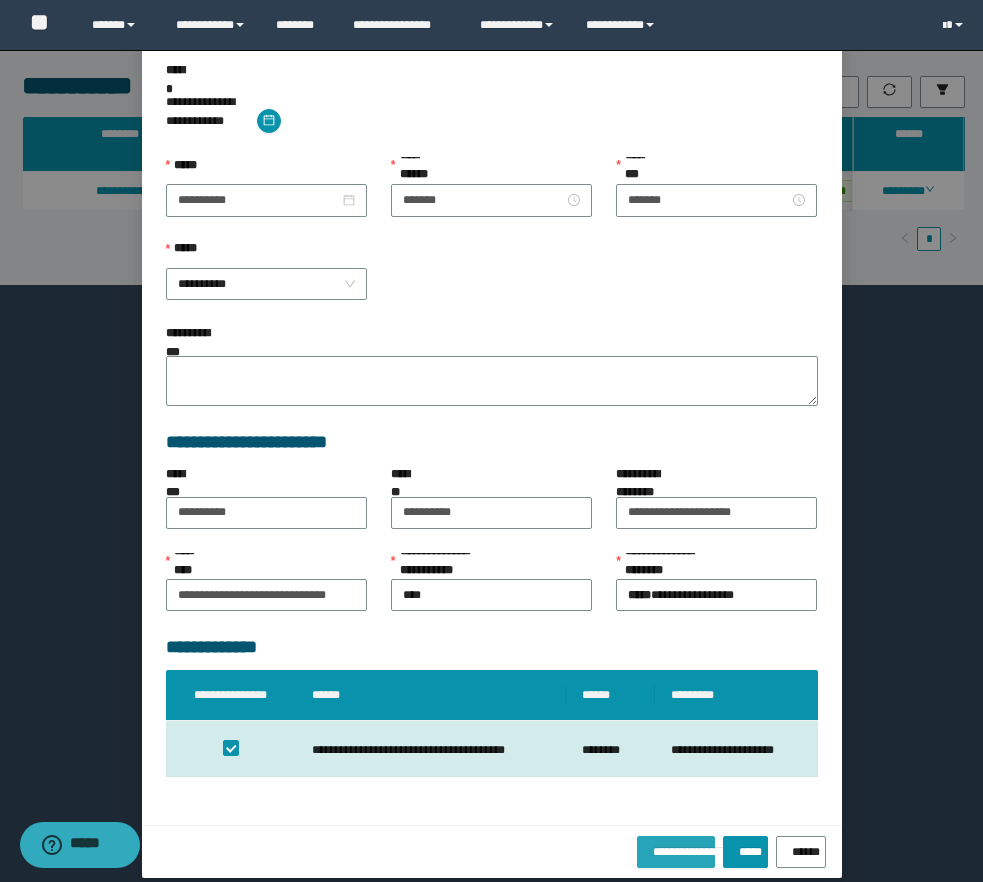 click on "**********" at bounding box center [676, 848] 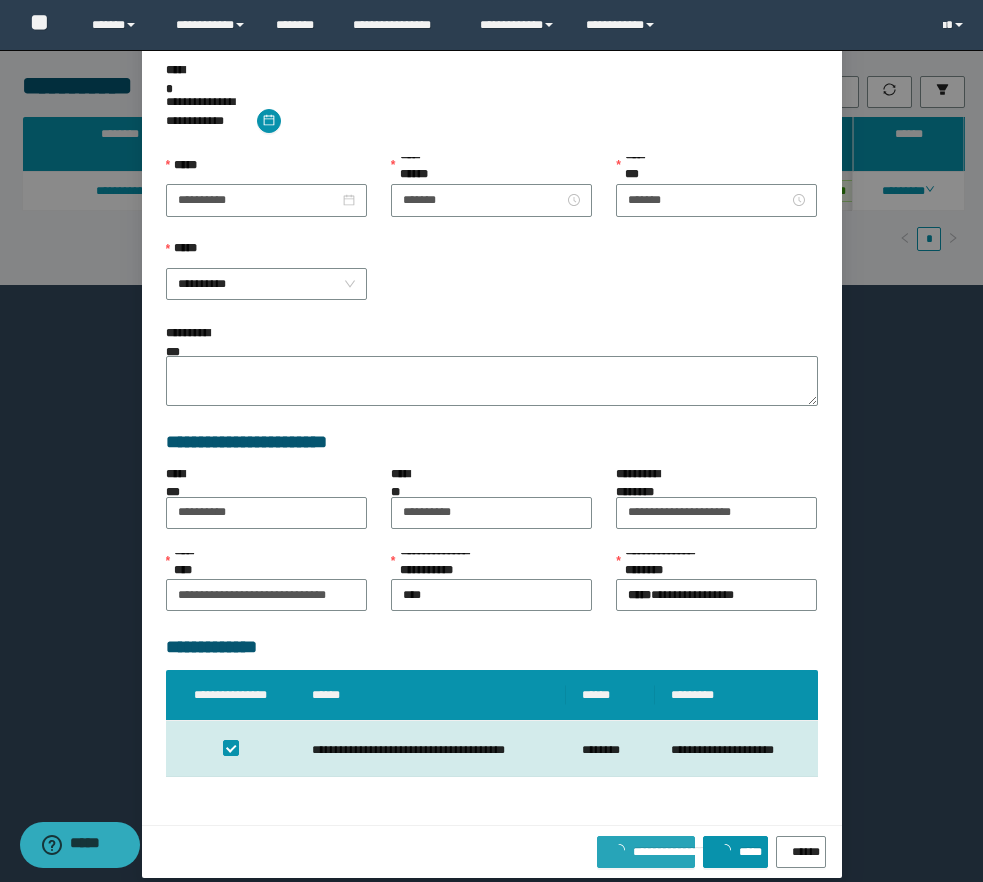type 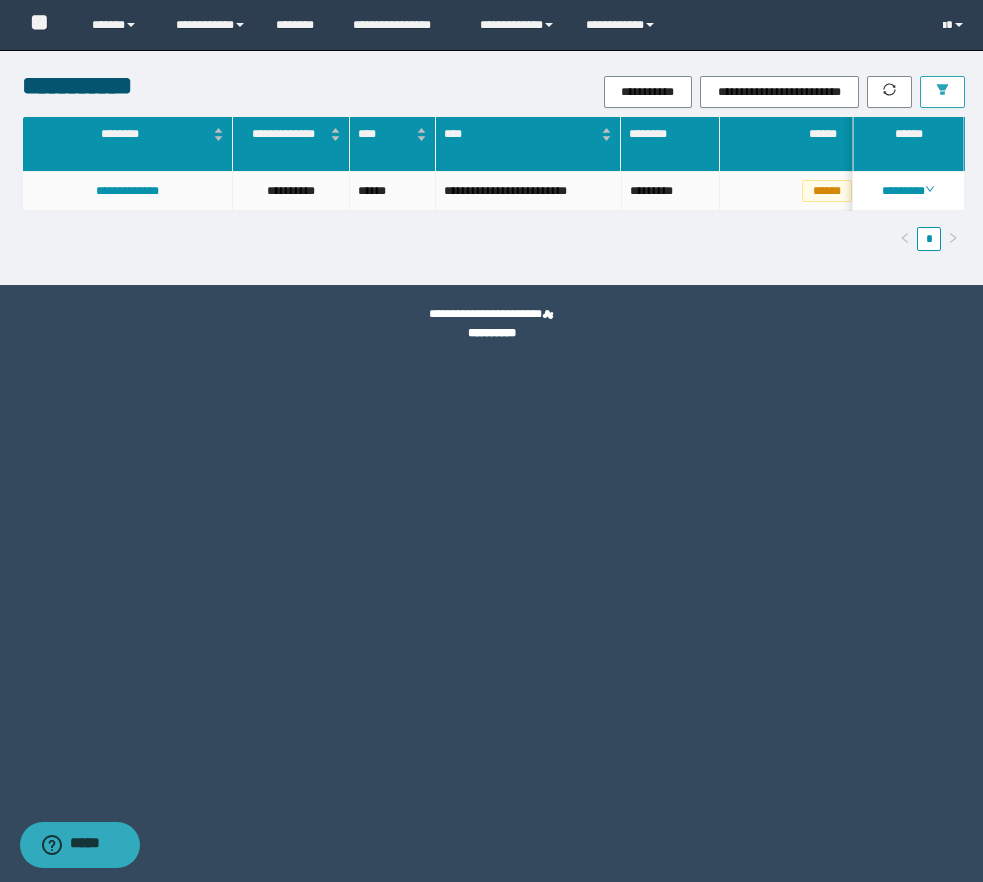 click 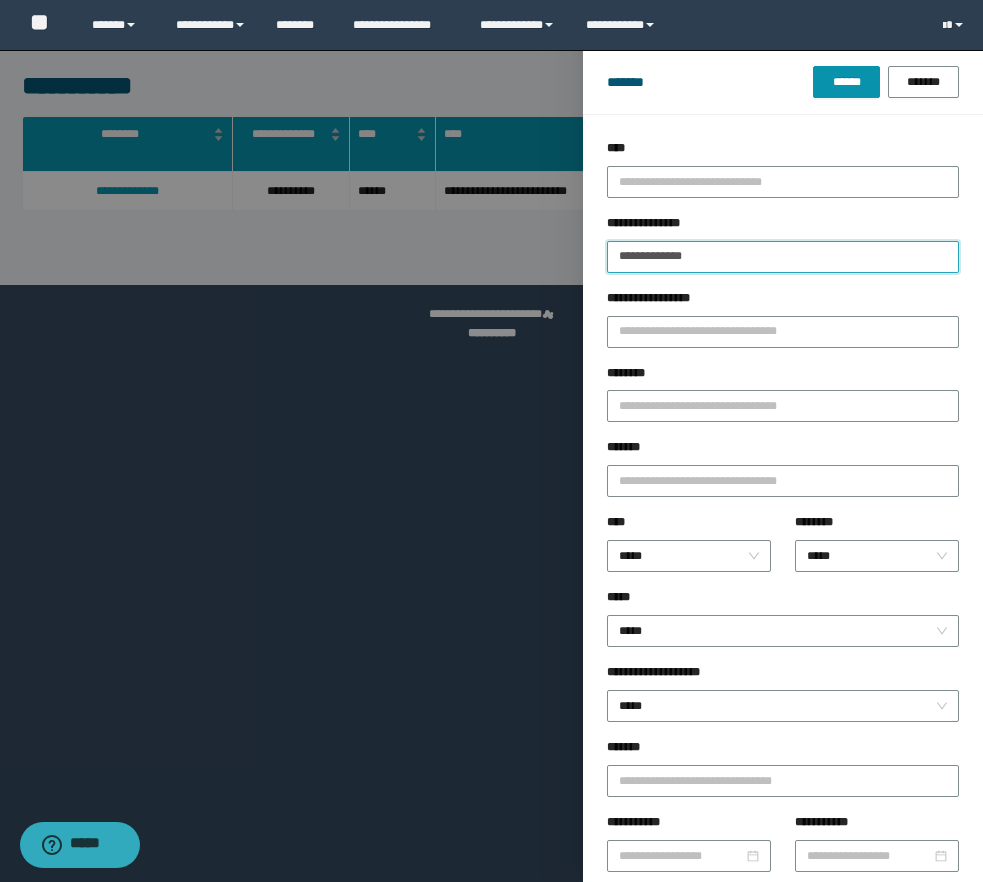 click on "**********" at bounding box center [783, 257] 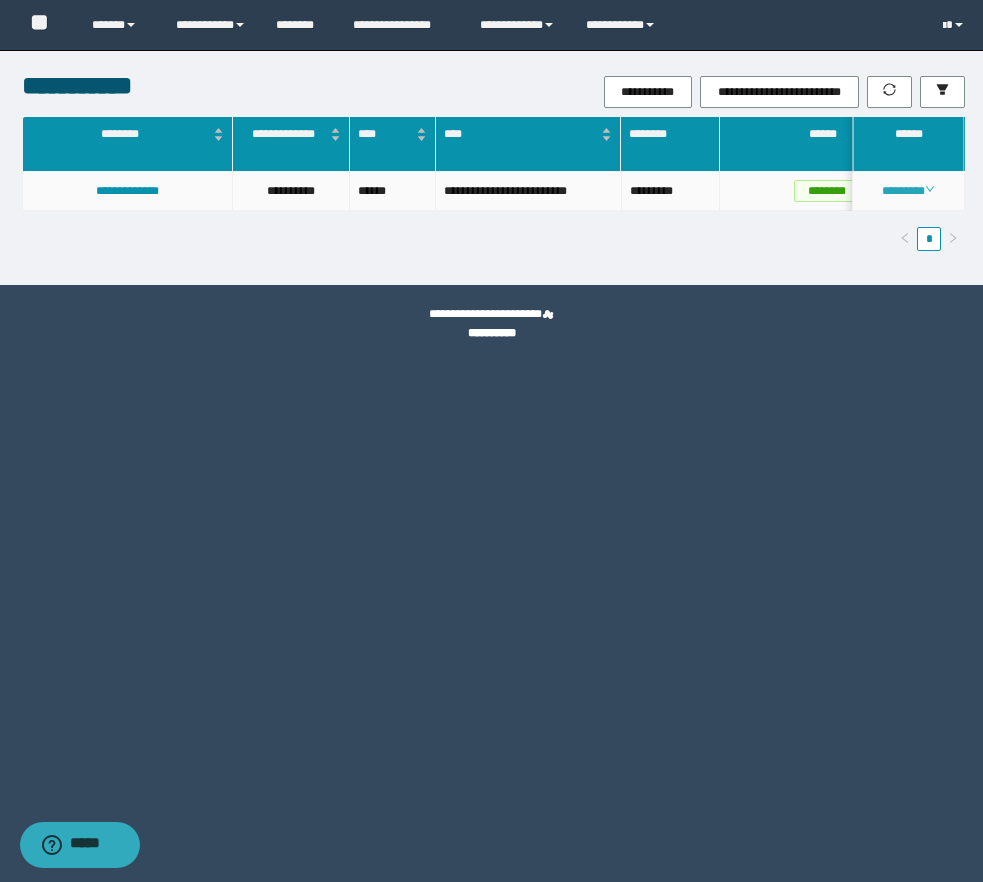 click on "********" at bounding box center (908, 191) 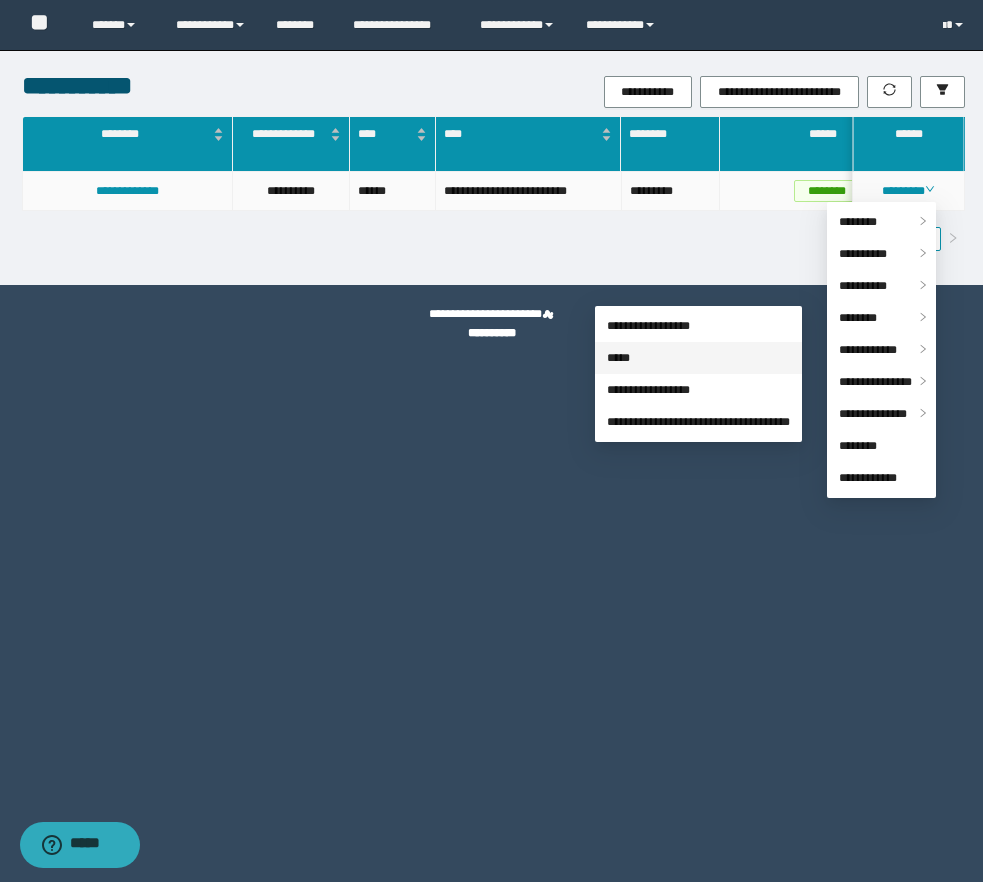 click on "*****" at bounding box center [618, 358] 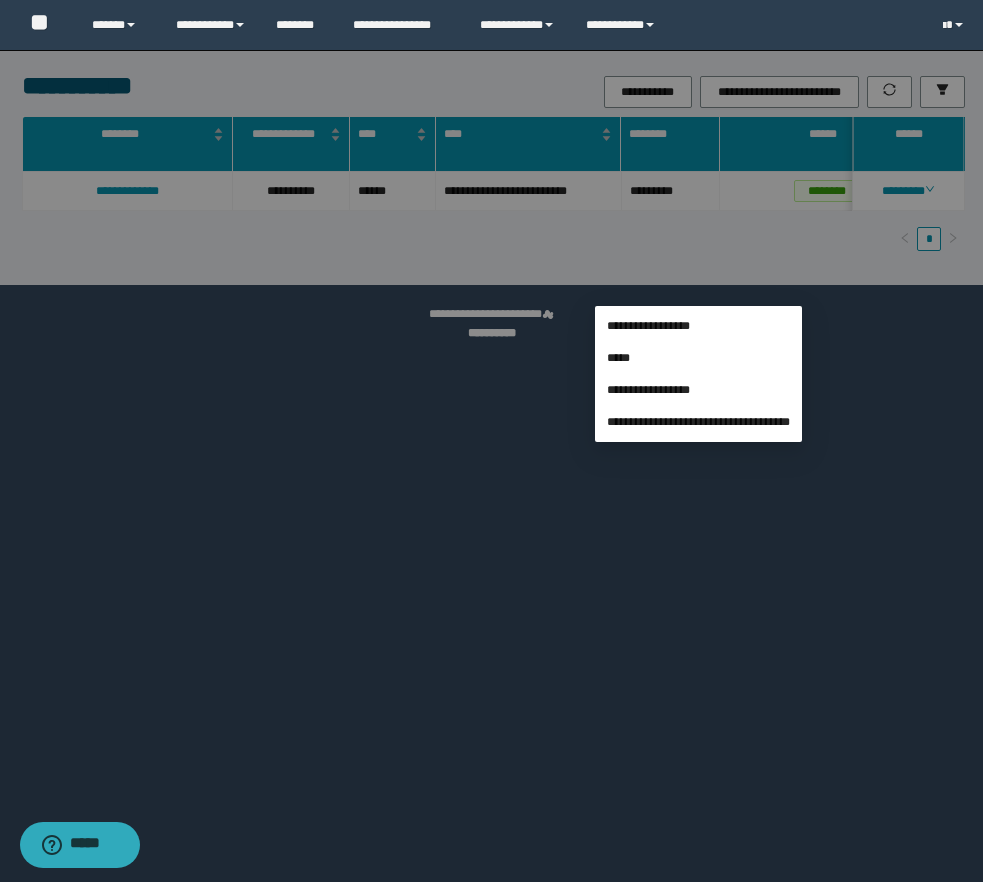 type on "**********" 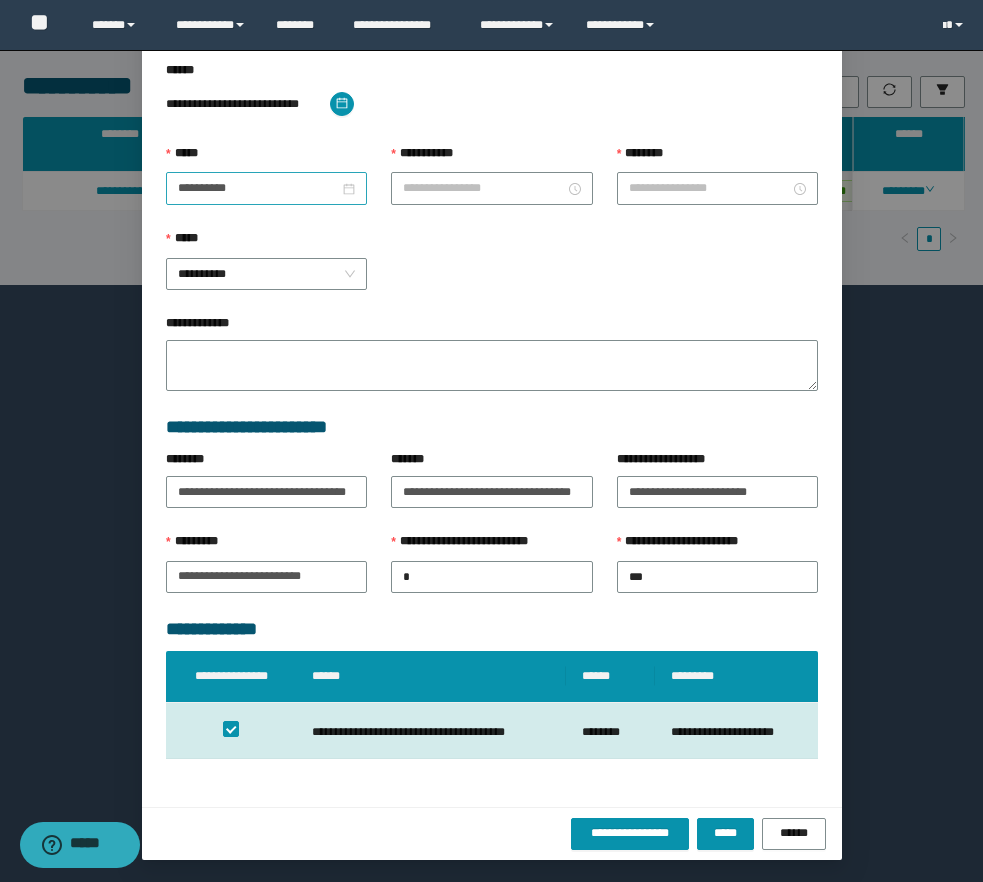 type on "********" 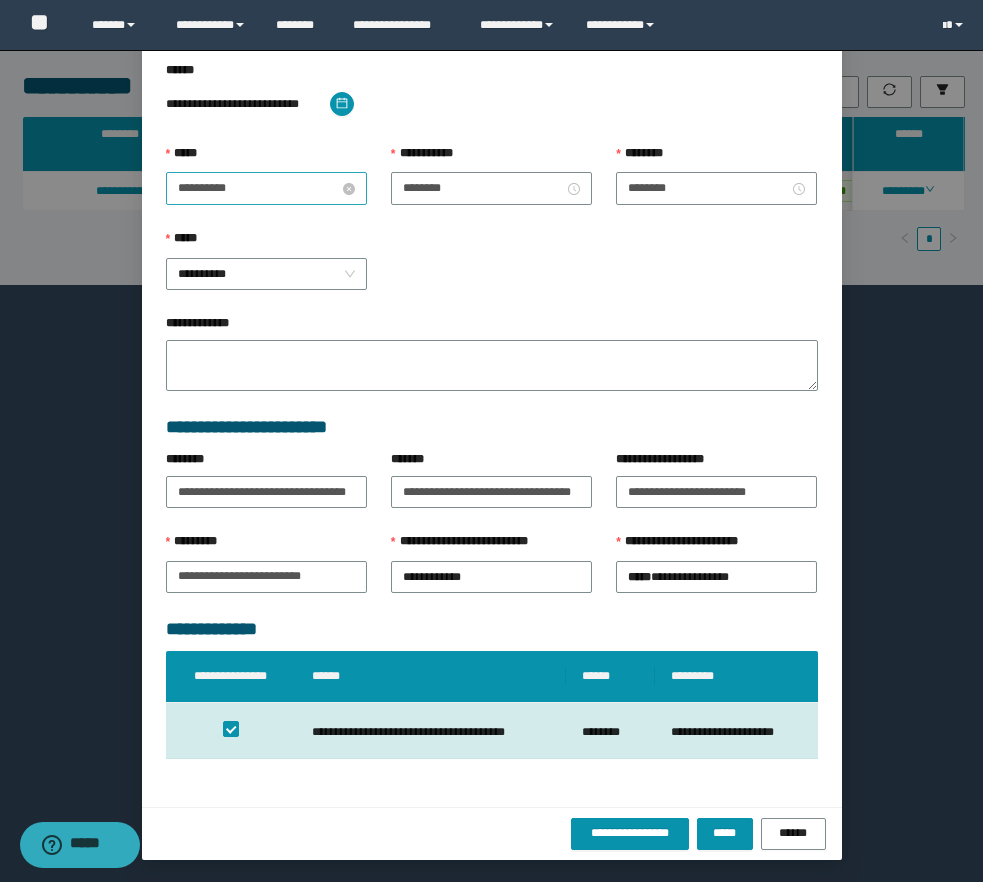 click on "**********" at bounding box center (258, 188) 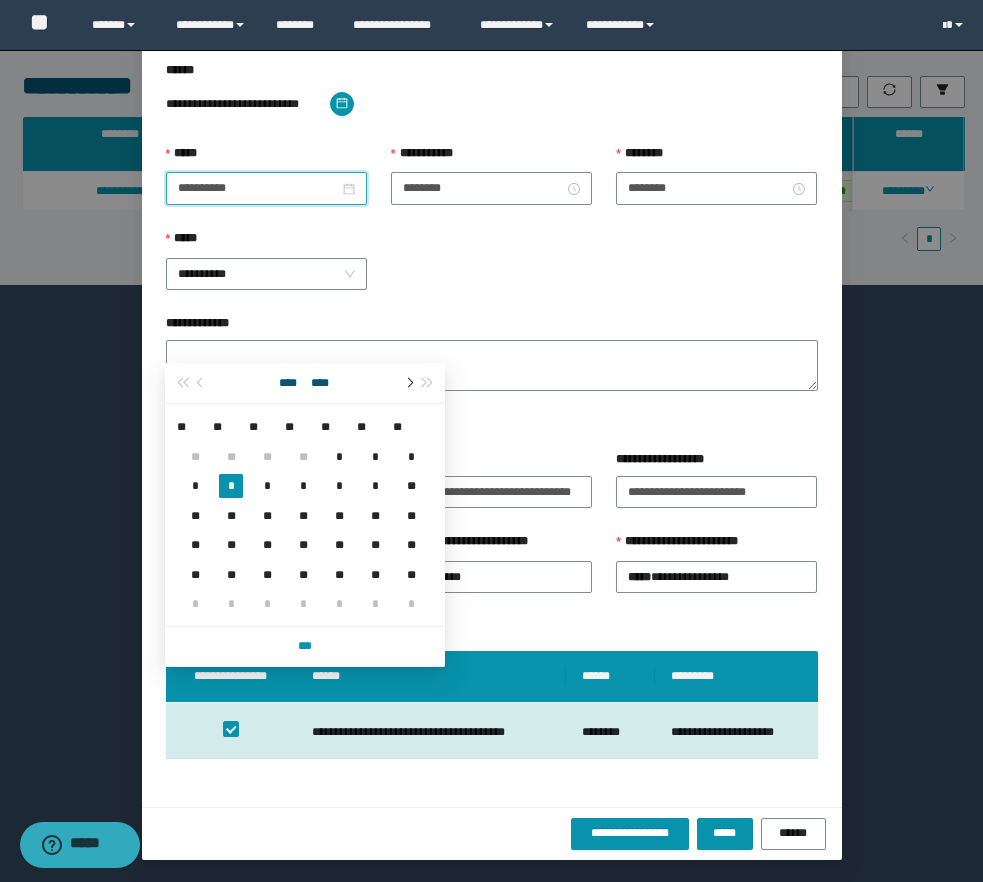 click at bounding box center (408, 383) 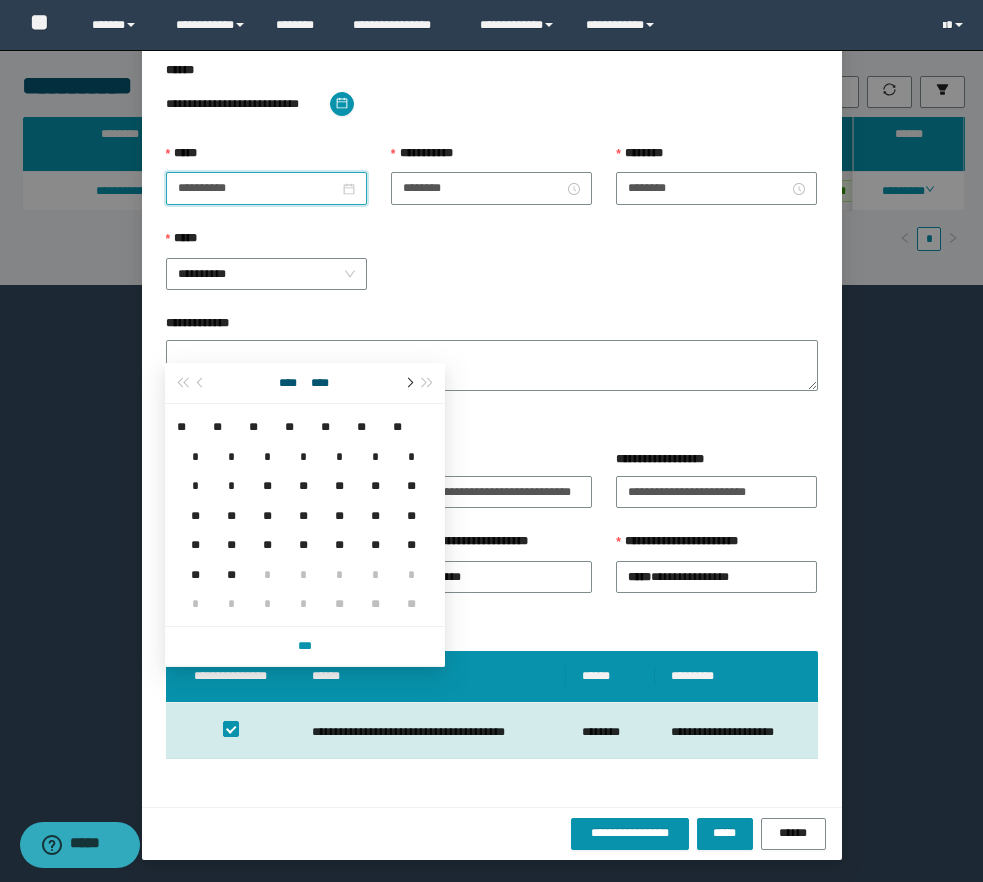 click at bounding box center [408, 383] 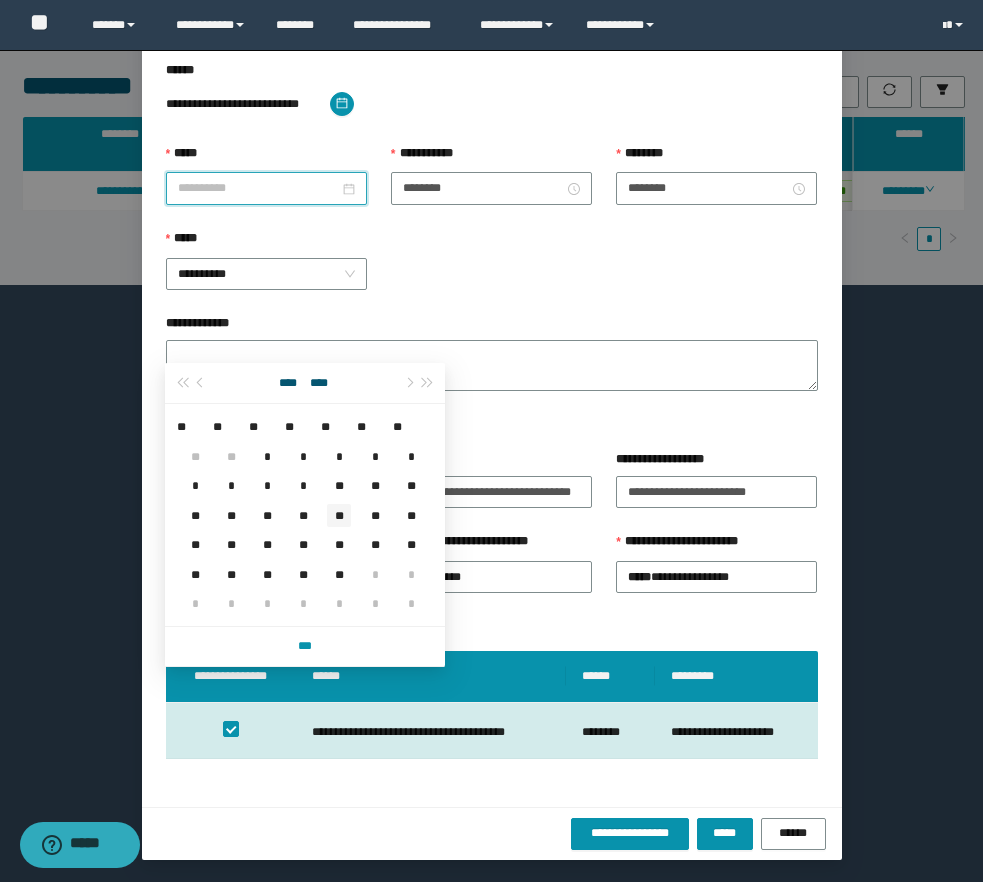 type on "**********" 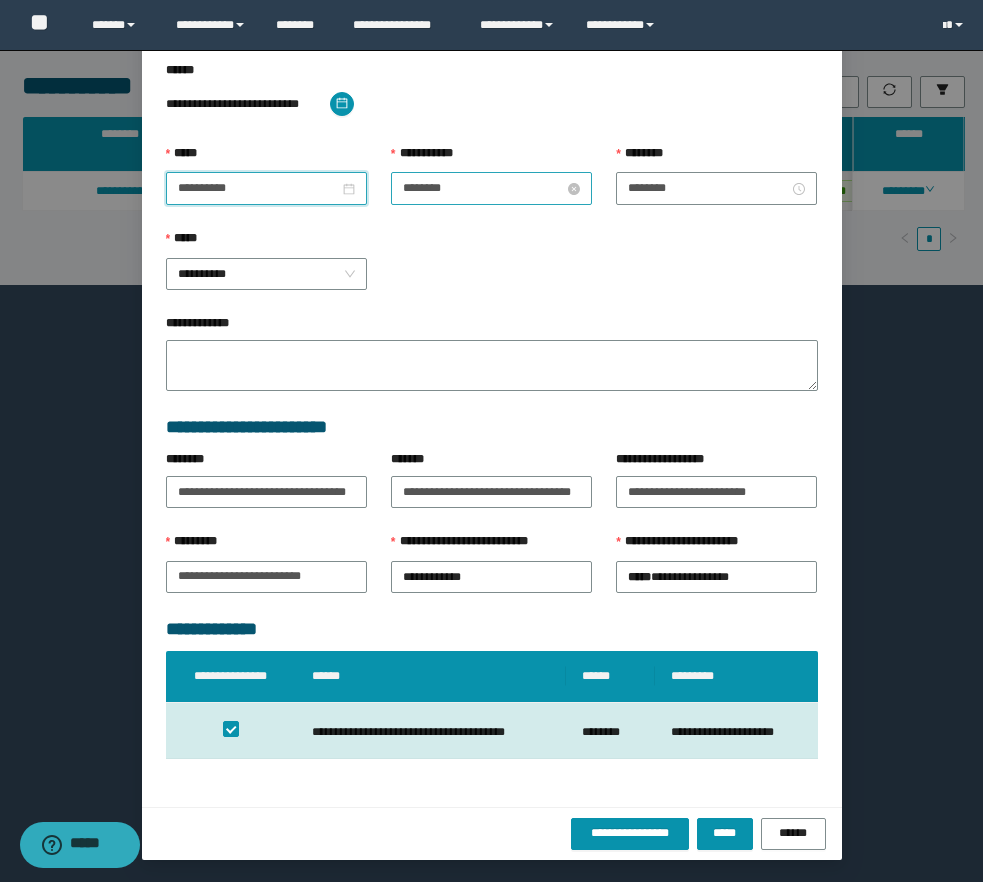 click on "********" at bounding box center (483, 188) 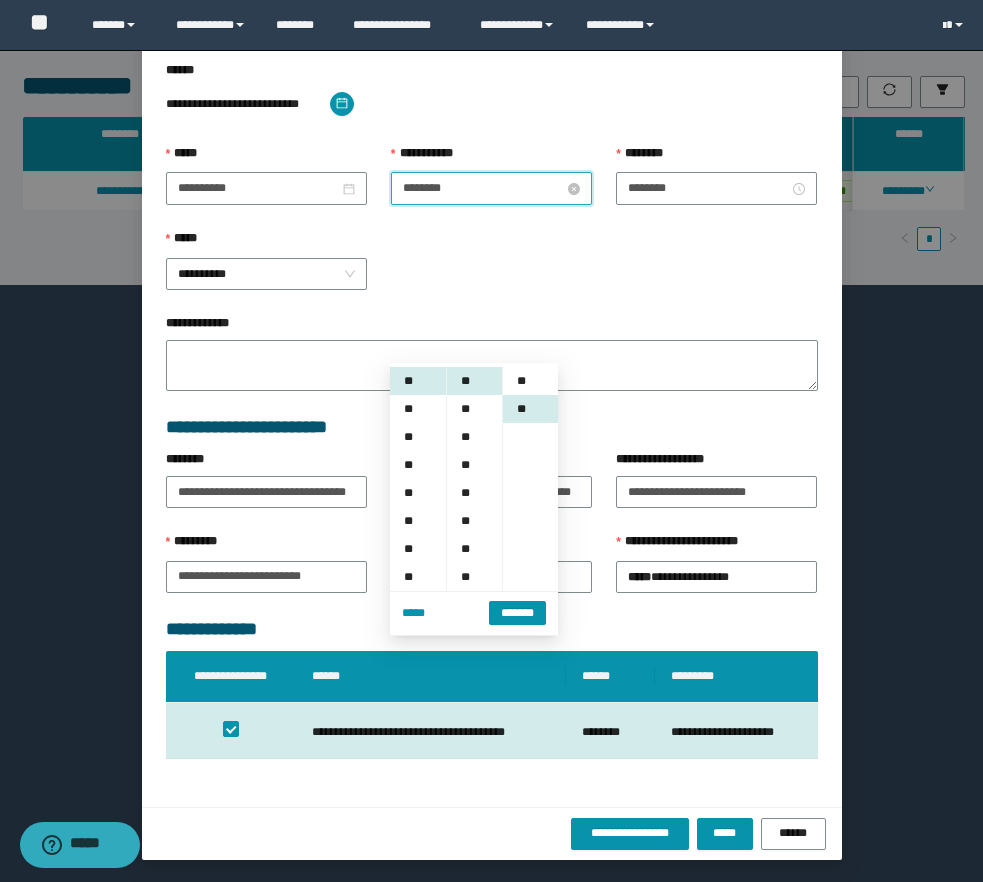 scroll, scrollTop: 28, scrollLeft: 0, axis: vertical 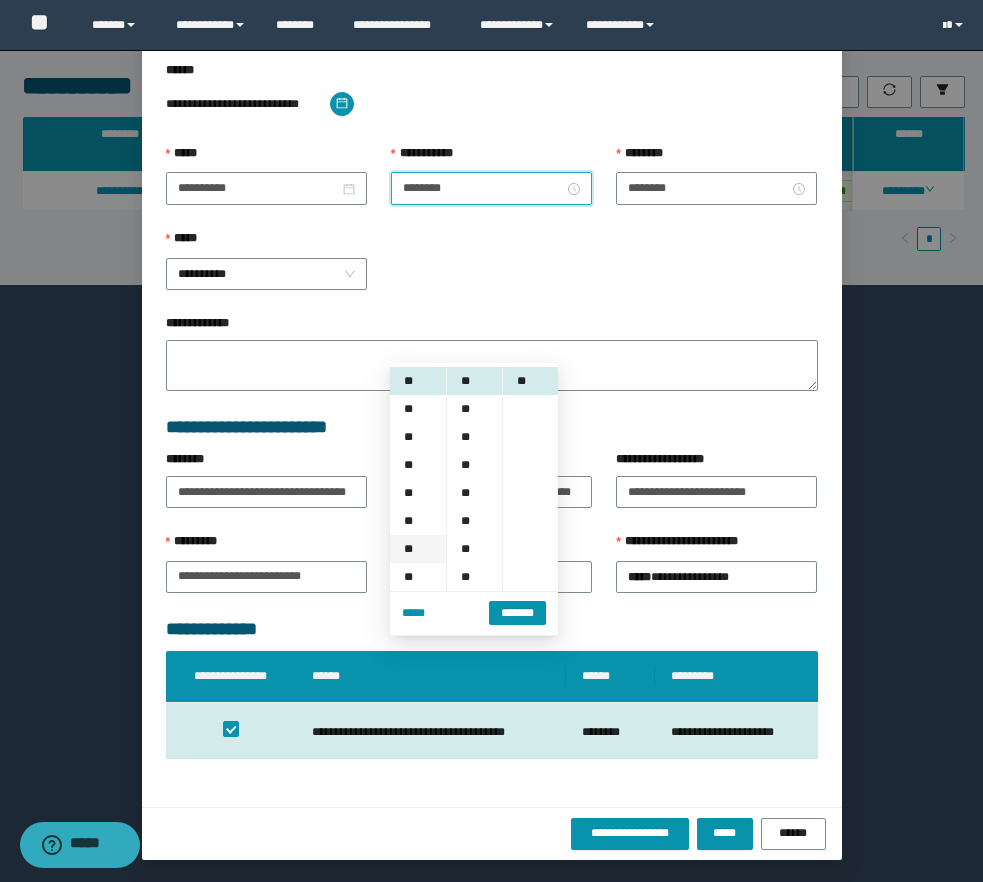 click on "**" at bounding box center [418, 549] 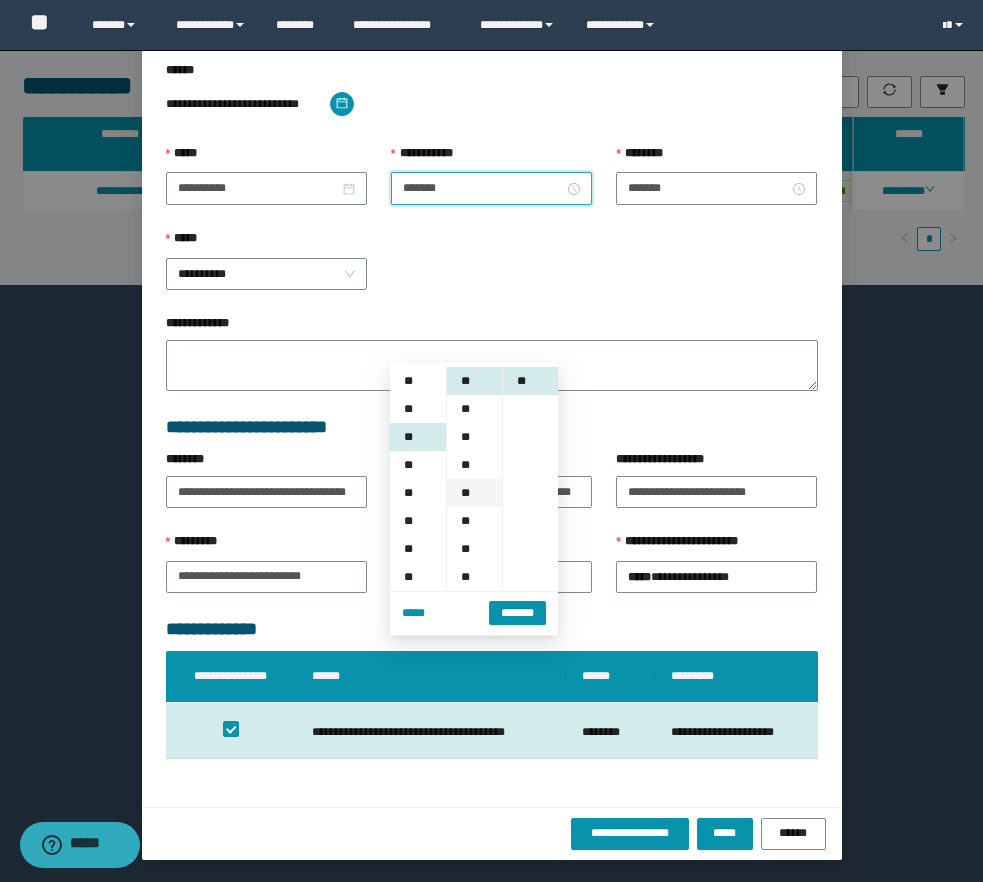 scroll, scrollTop: 168, scrollLeft: 0, axis: vertical 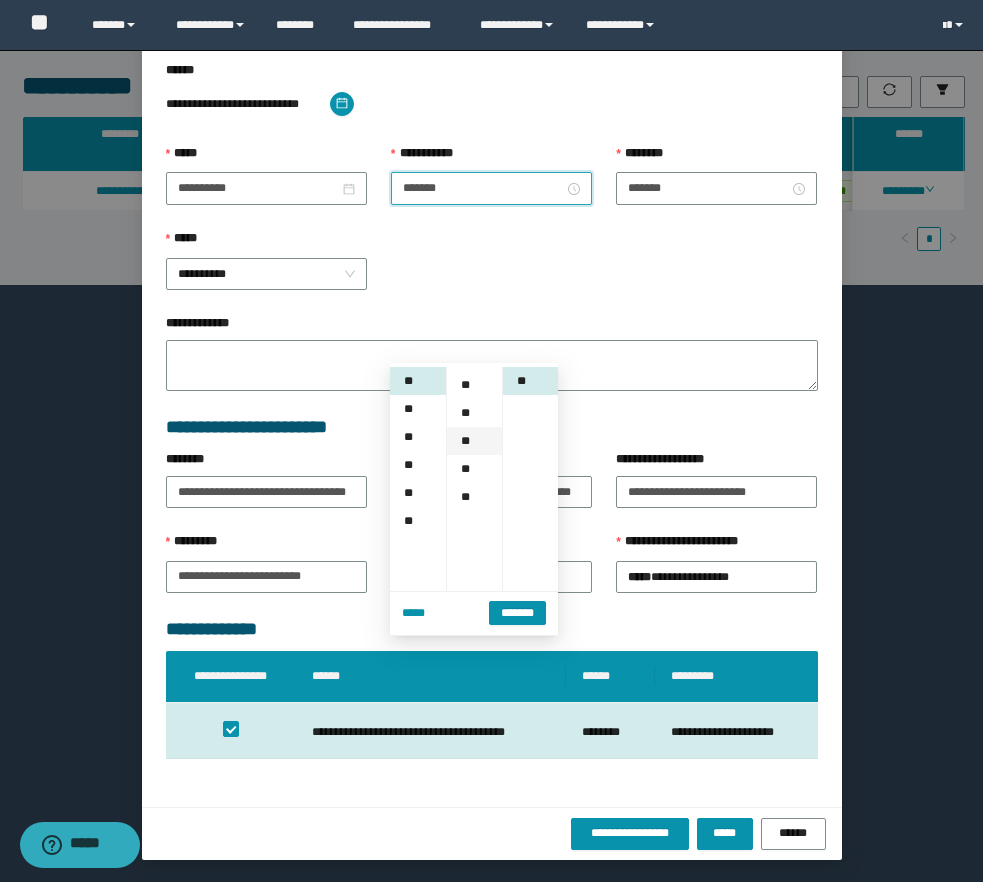 click on "**" at bounding box center (474, 441) 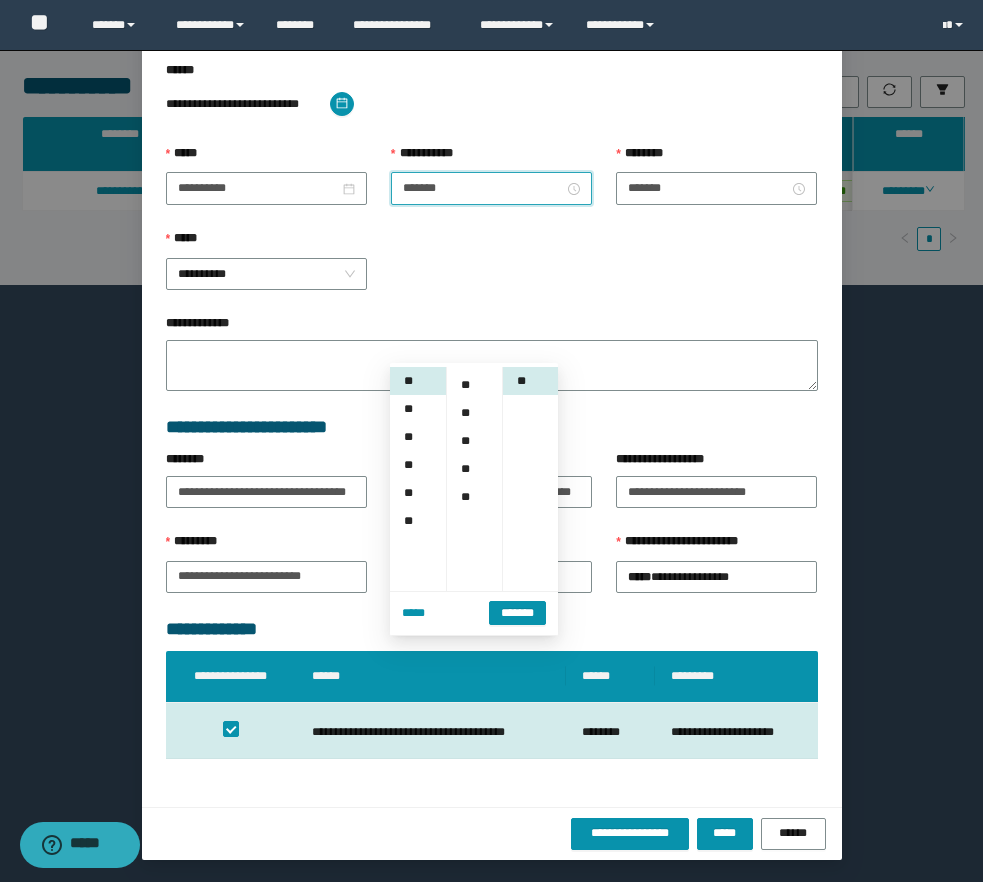 scroll, scrollTop: 252, scrollLeft: 0, axis: vertical 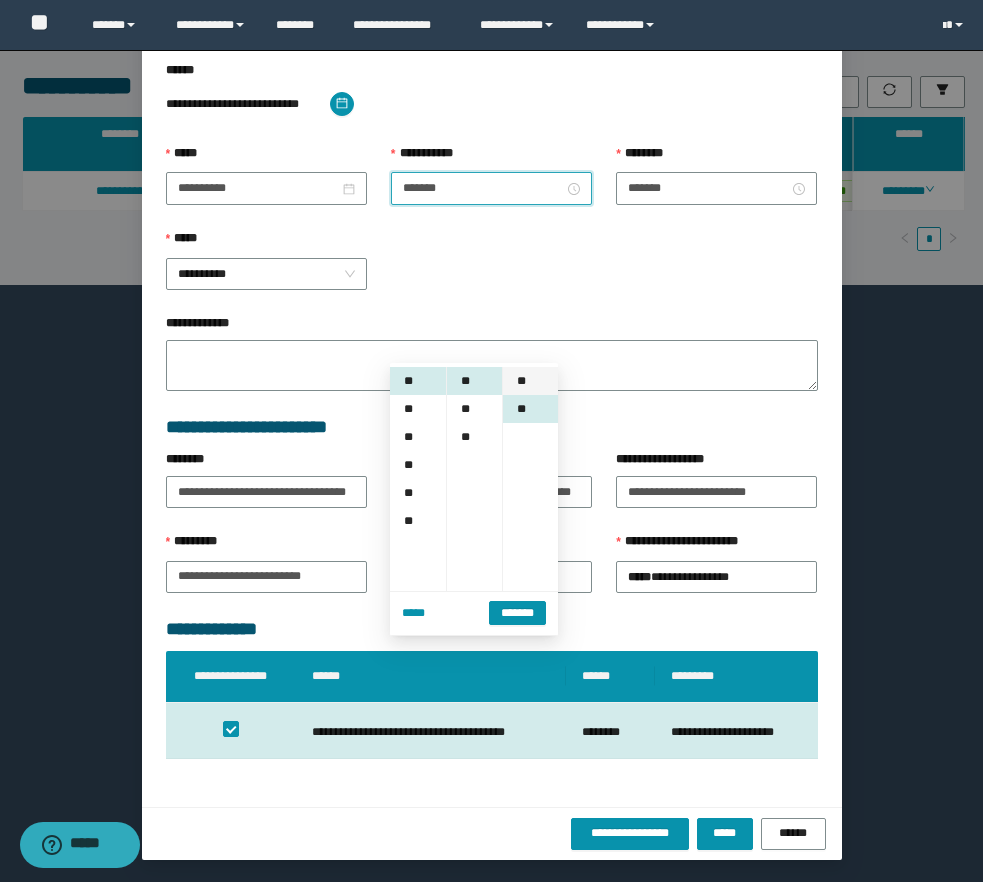 click on "**" at bounding box center [530, 381] 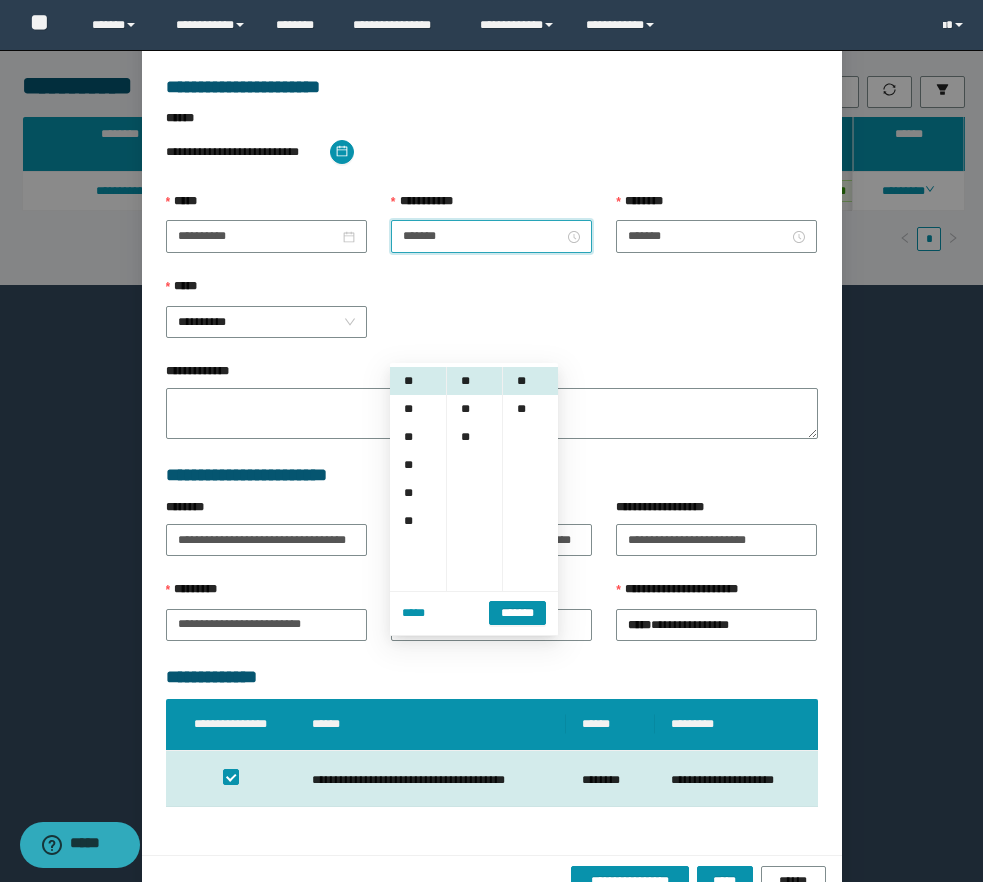 scroll, scrollTop: 155, scrollLeft: 0, axis: vertical 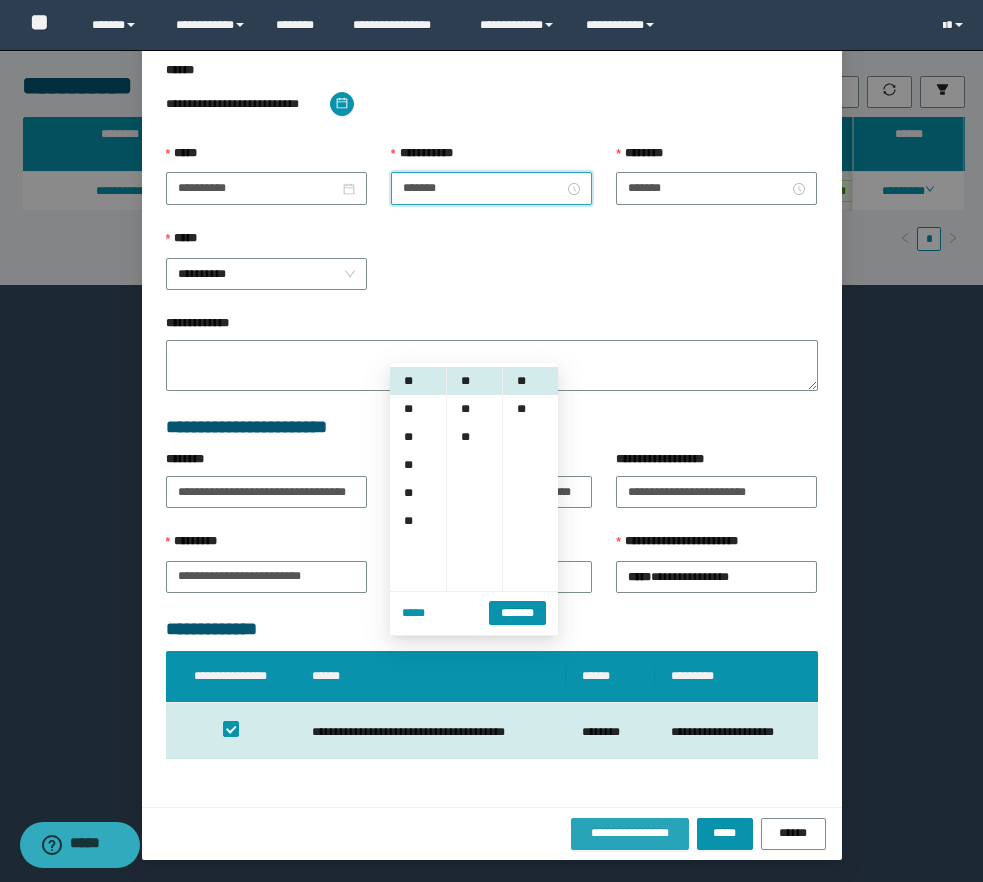 click on "**********" at bounding box center (630, 833) 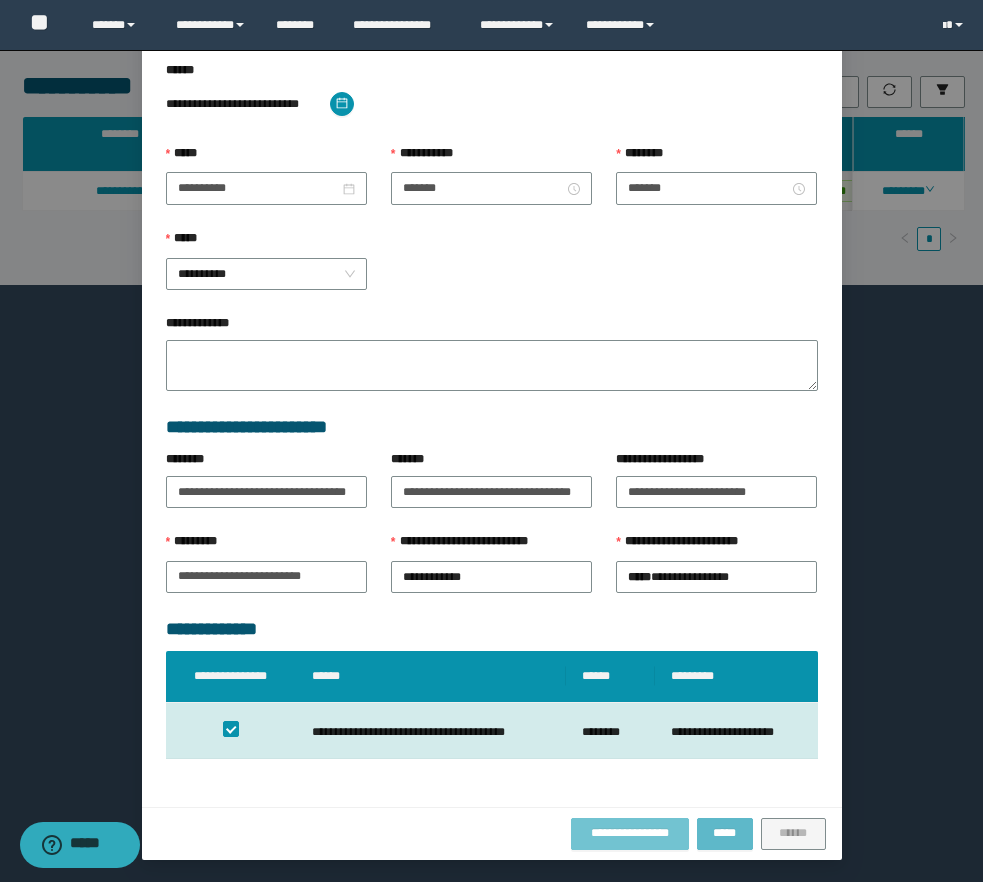 scroll, scrollTop: 168, scrollLeft: 0, axis: vertical 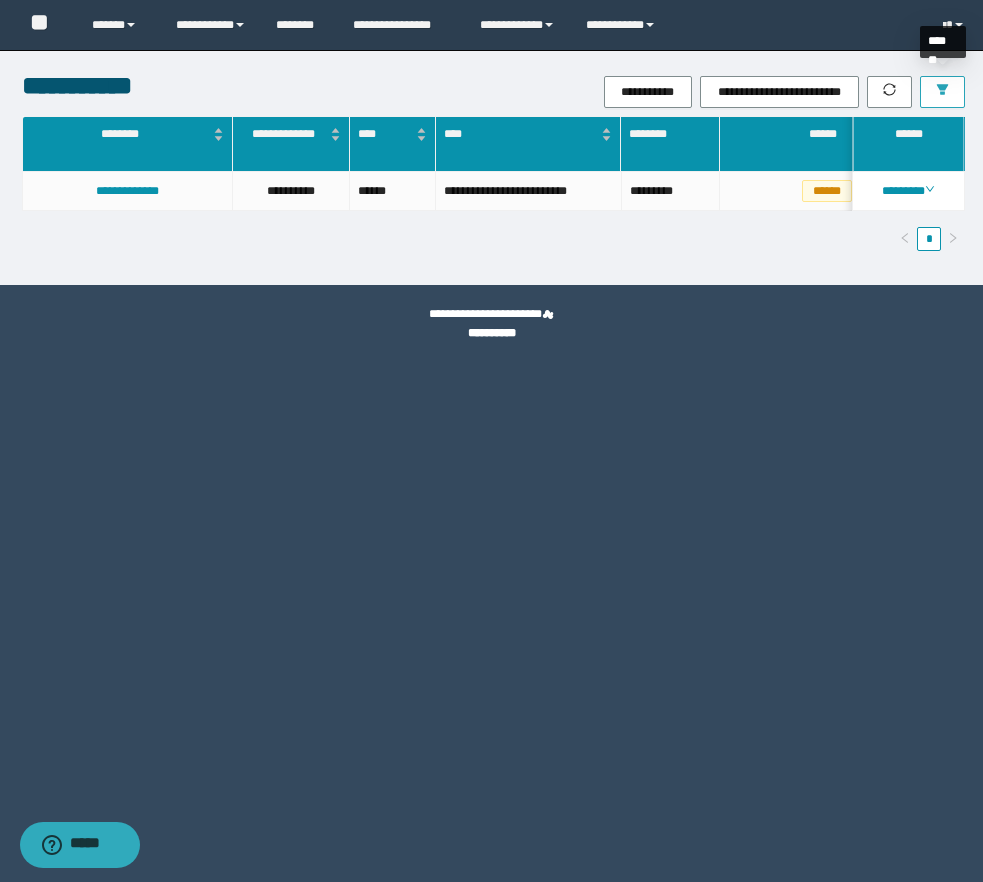 click 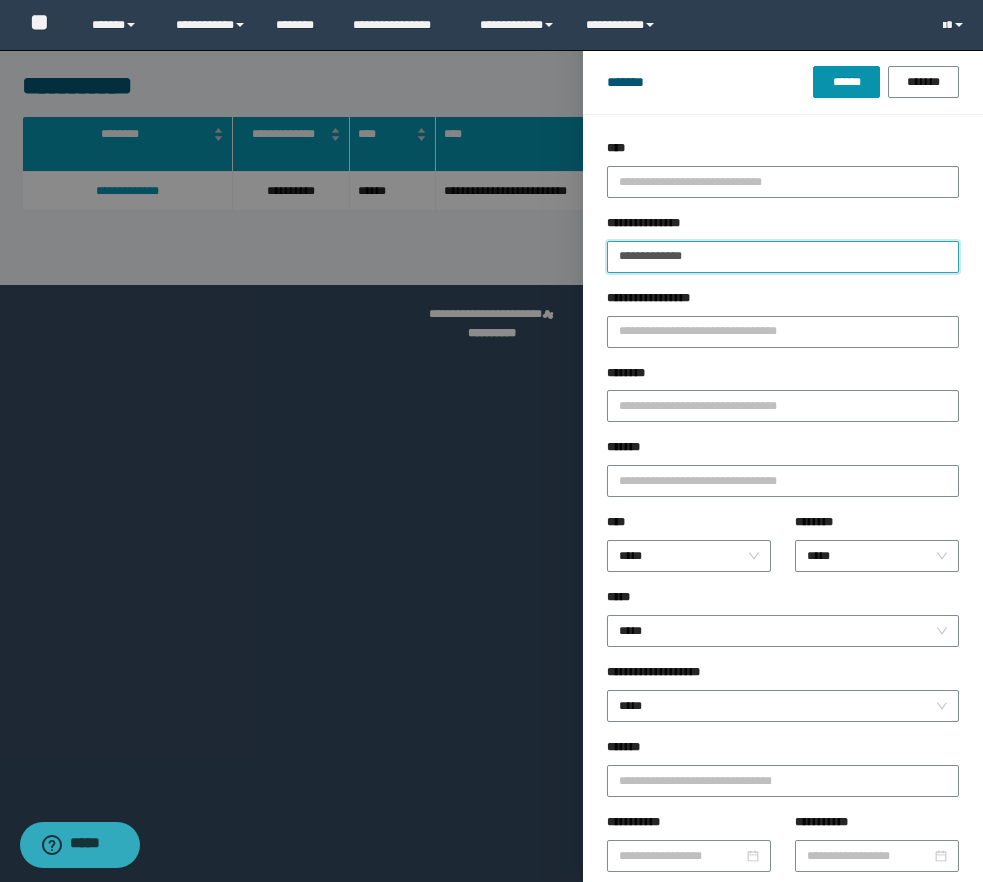 click on "**********" at bounding box center [783, 257] 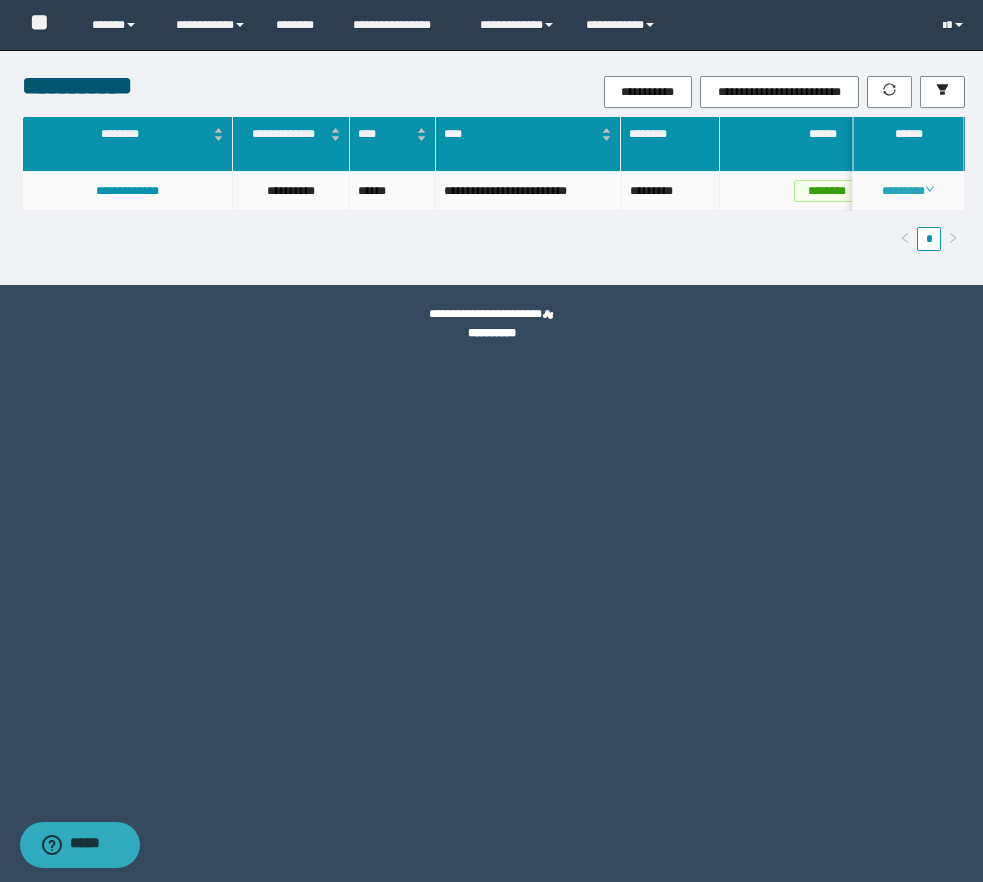 click on "********" at bounding box center [908, 191] 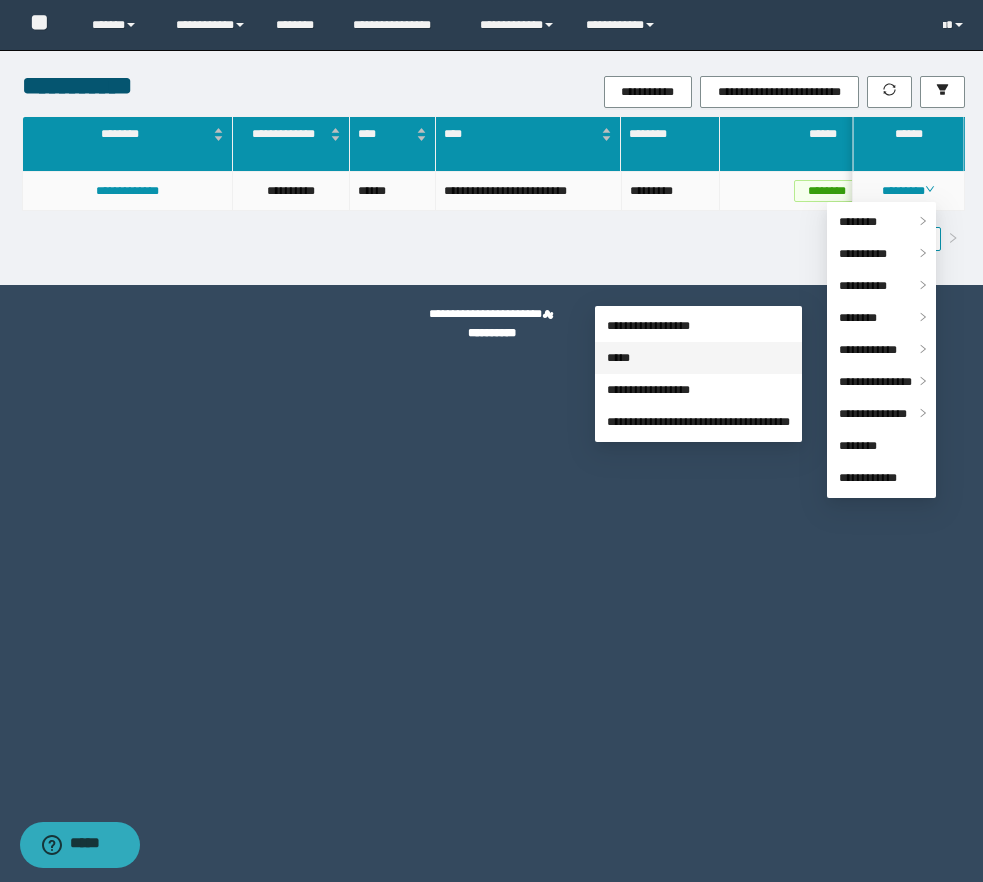 click on "*****" at bounding box center [618, 358] 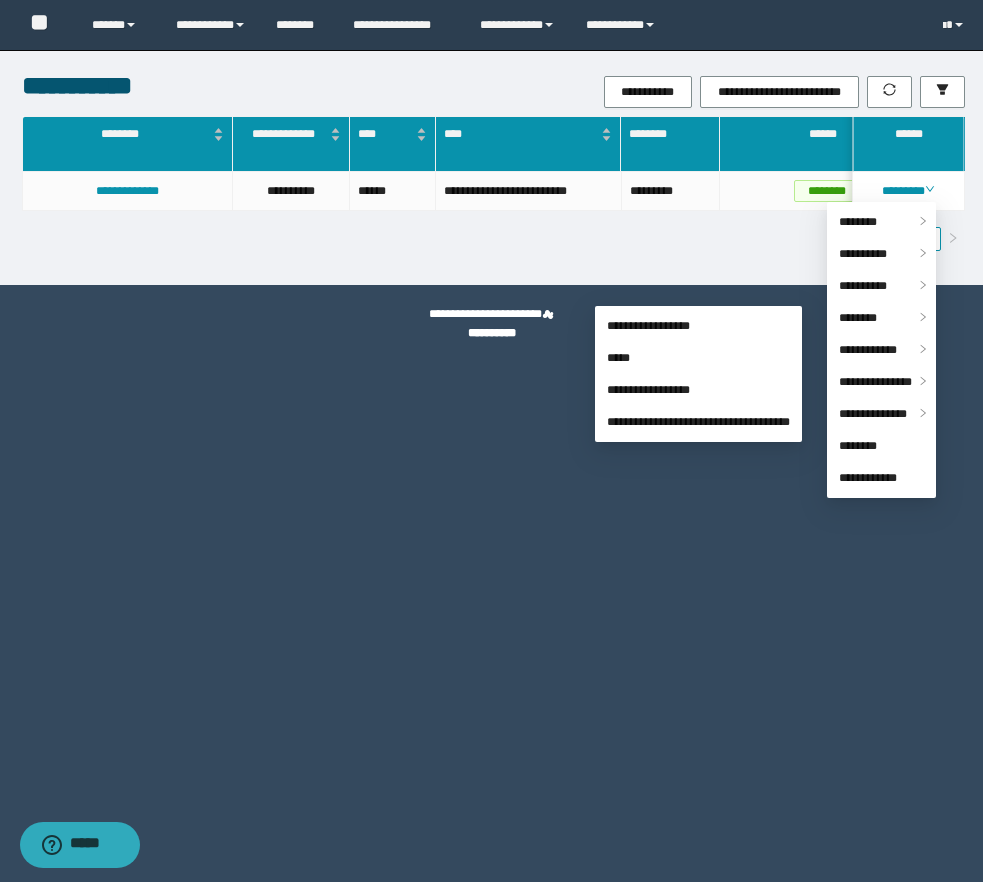scroll, scrollTop: 55, scrollLeft: 0, axis: vertical 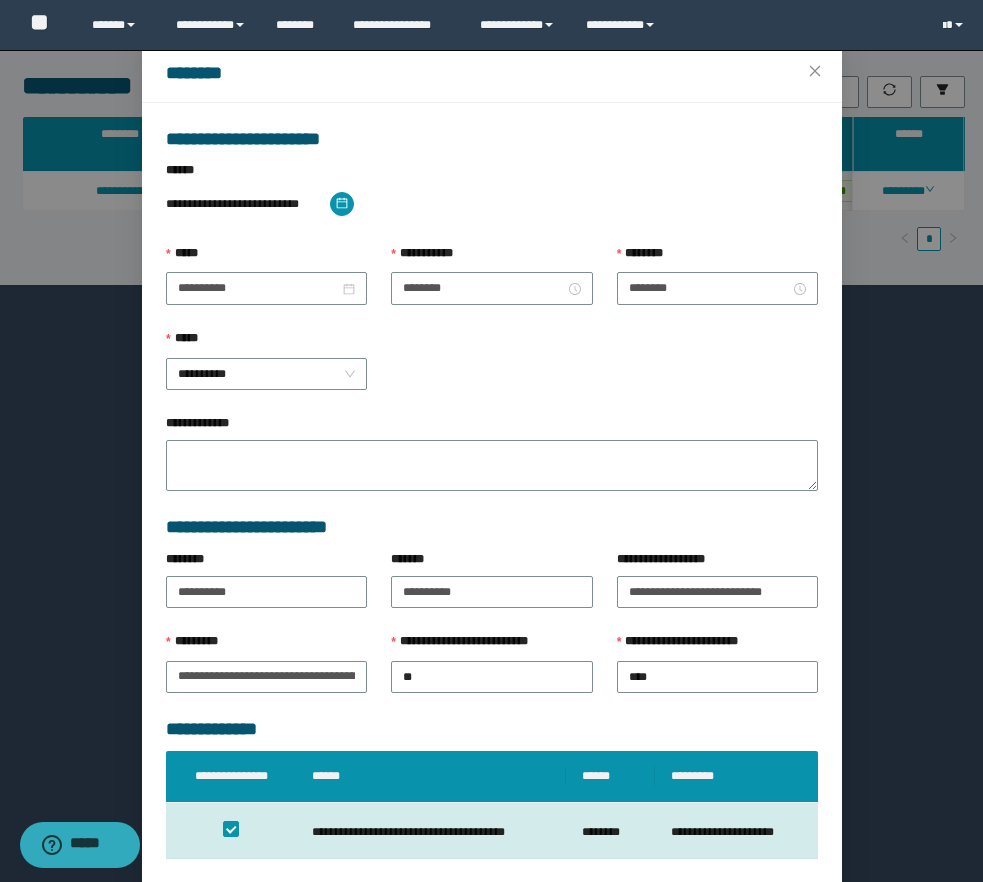 type on "********" 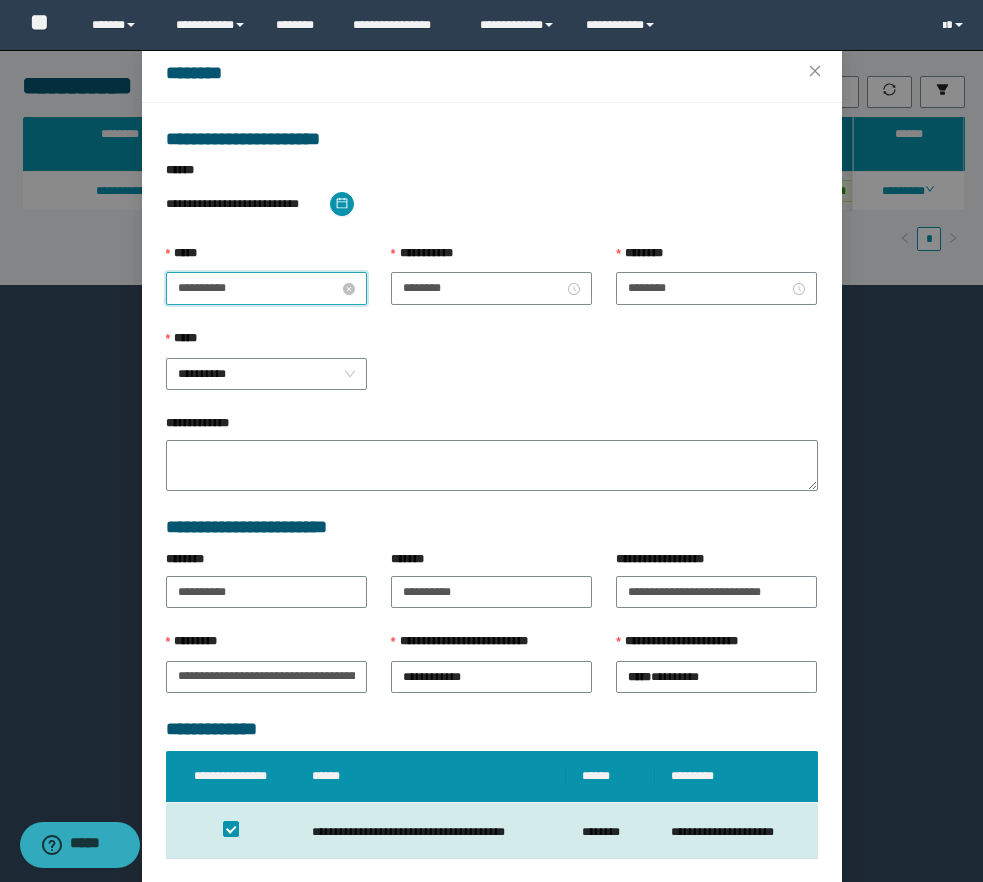 click on "**********" at bounding box center (258, 288) 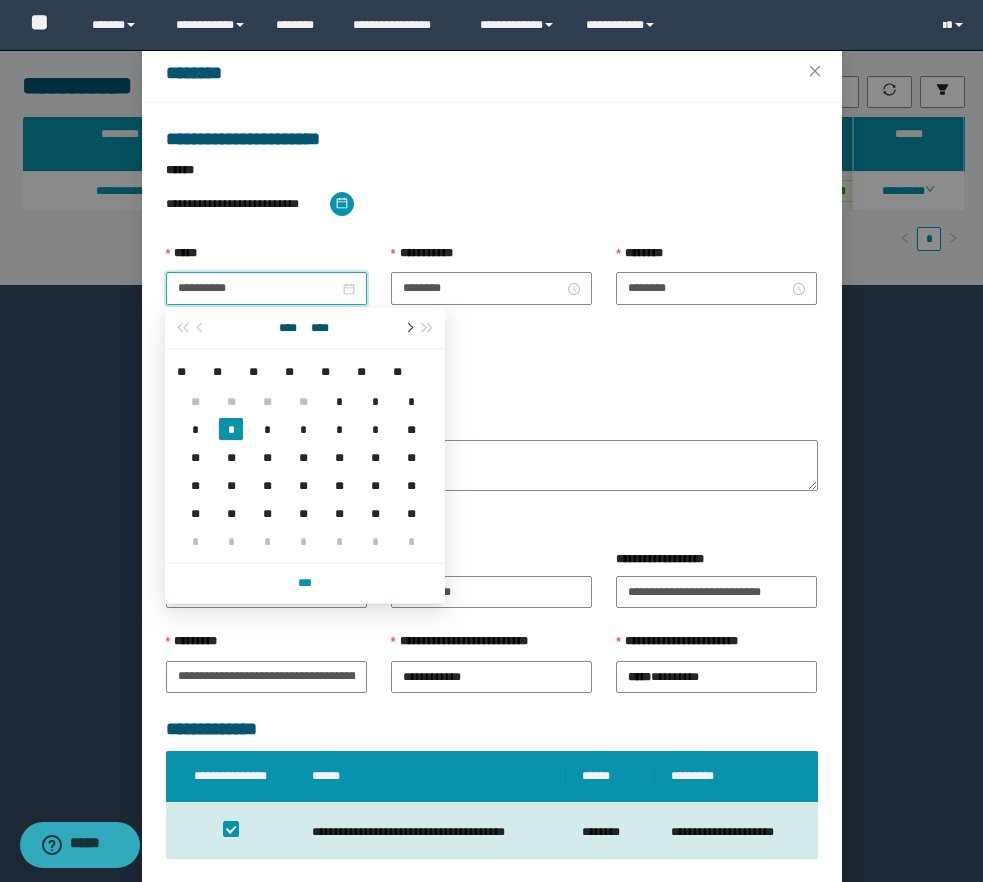 click at bounding box center (408, 328) 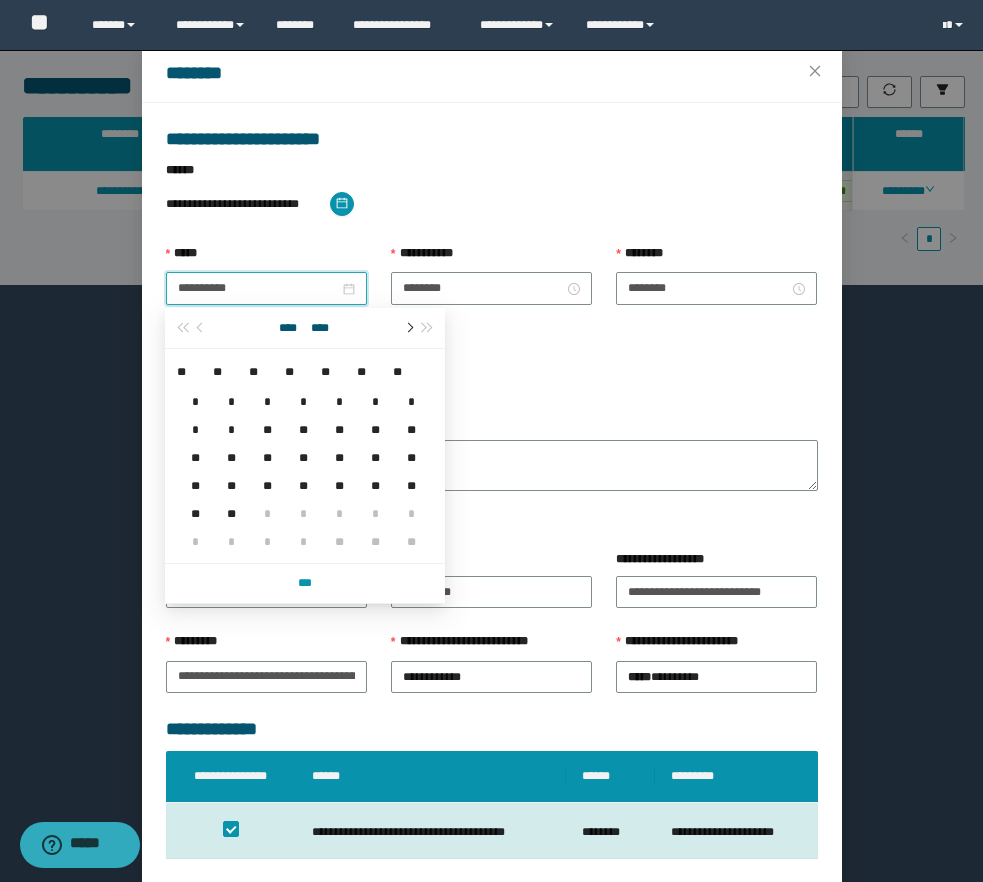 click at bounding box center (408, 328) 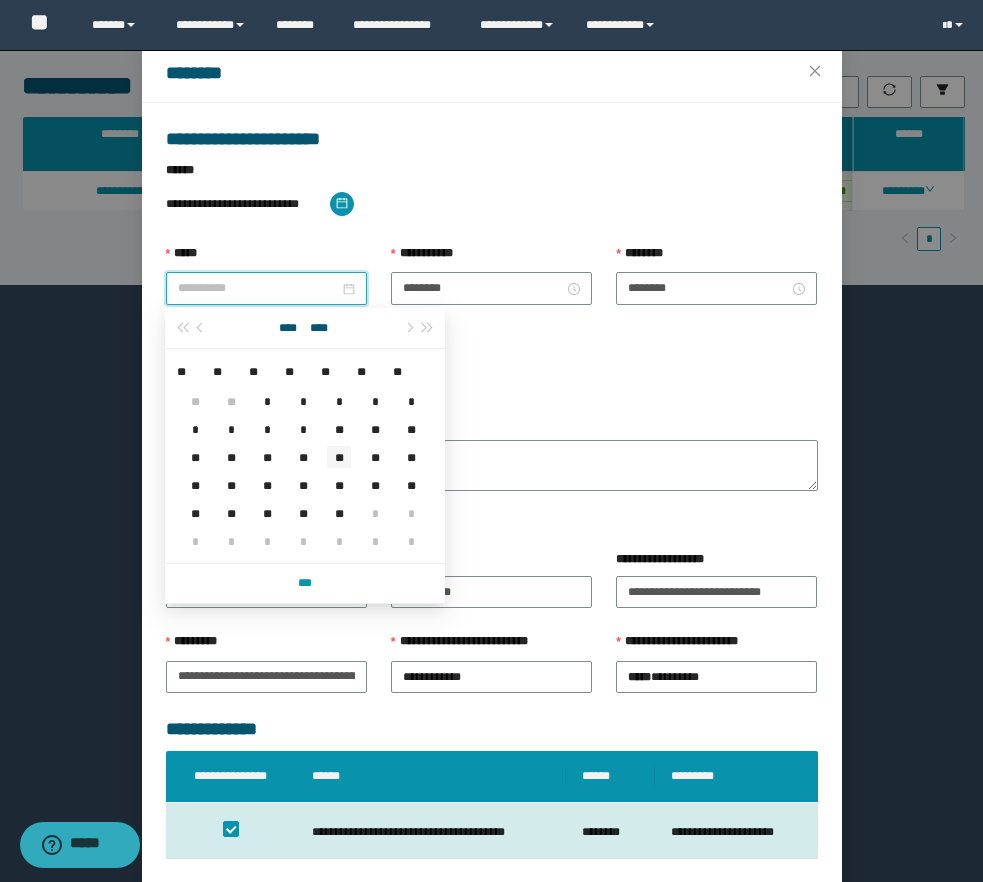 type on "**********" 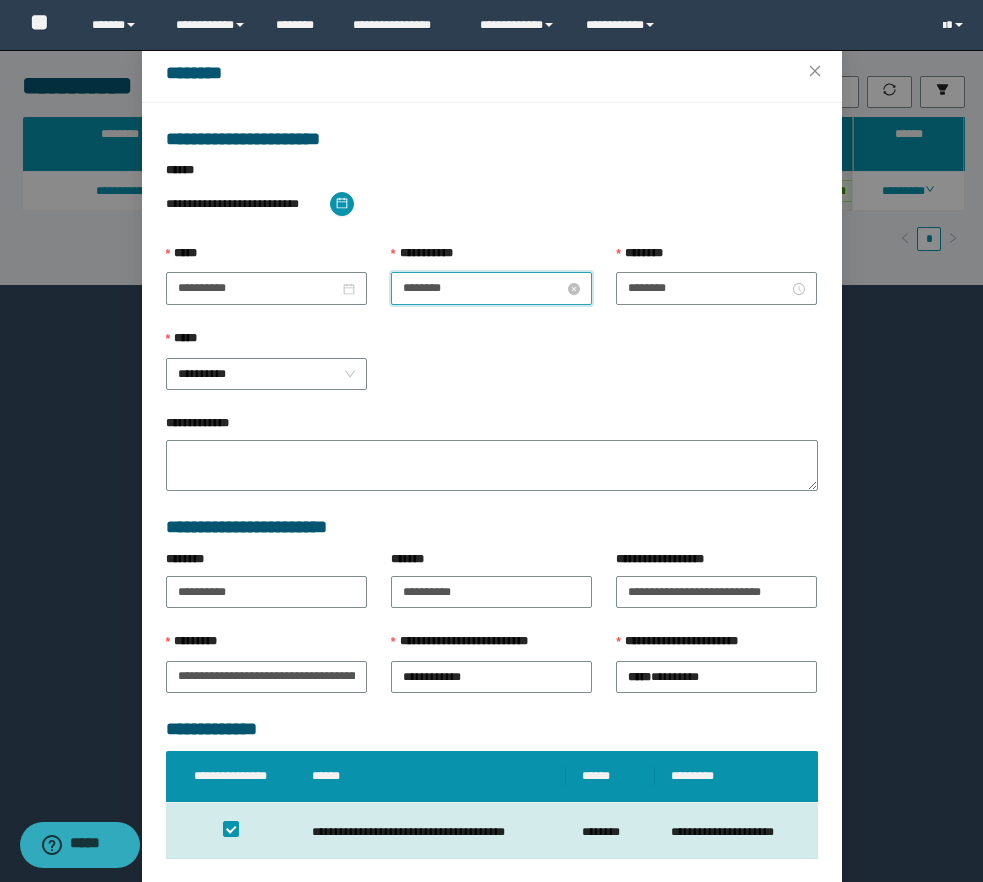 click on "********" at bounding box center [483, 288] 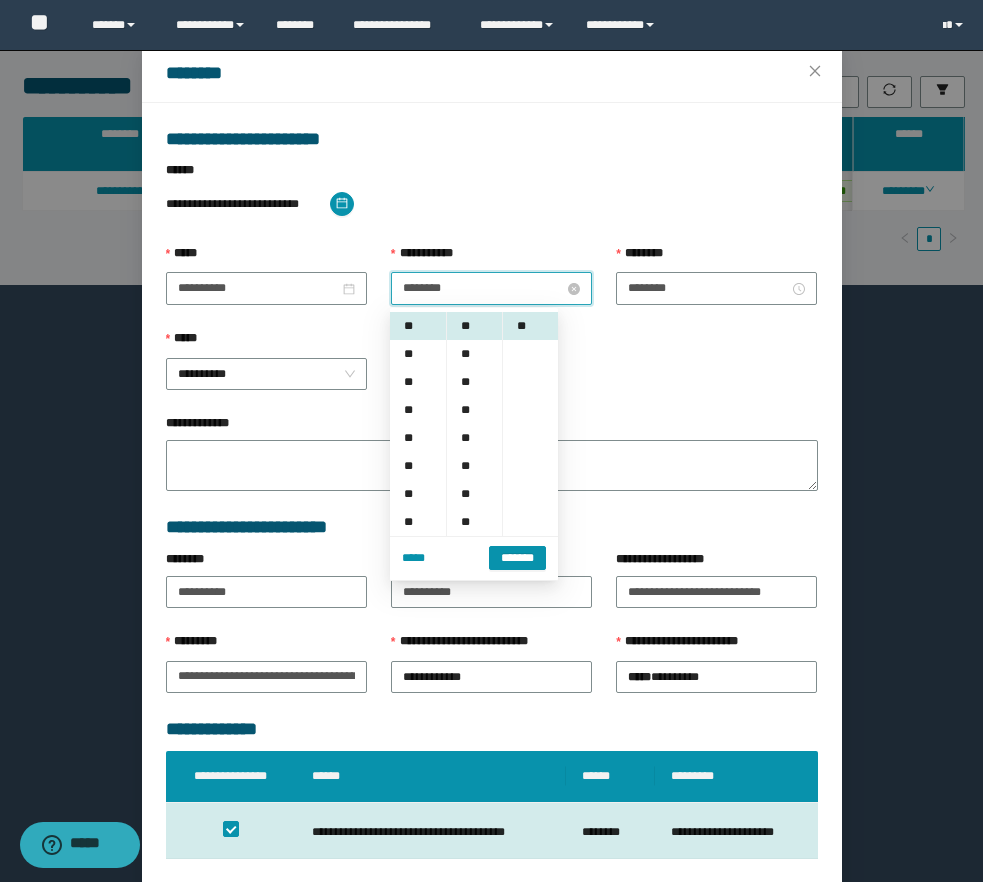 scroll, scrollTop: 28, scrollLeft: 0, axis: vertical 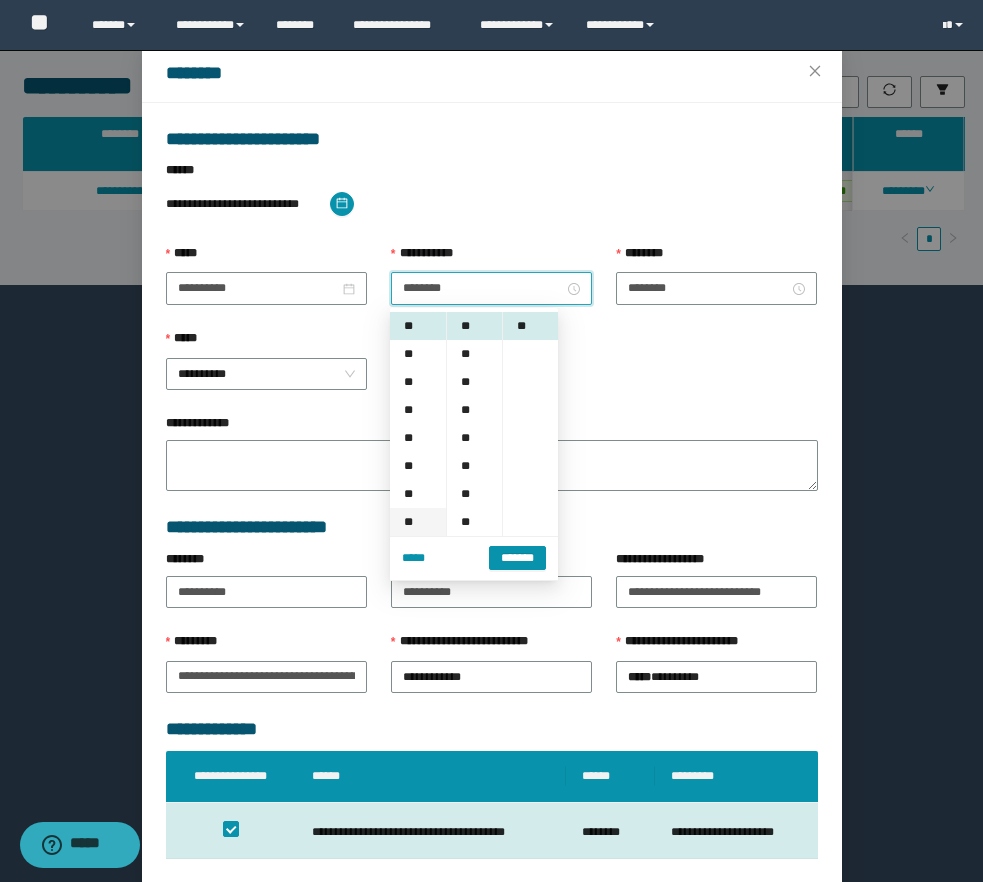 click on "**" at bounding box center (418, 522) 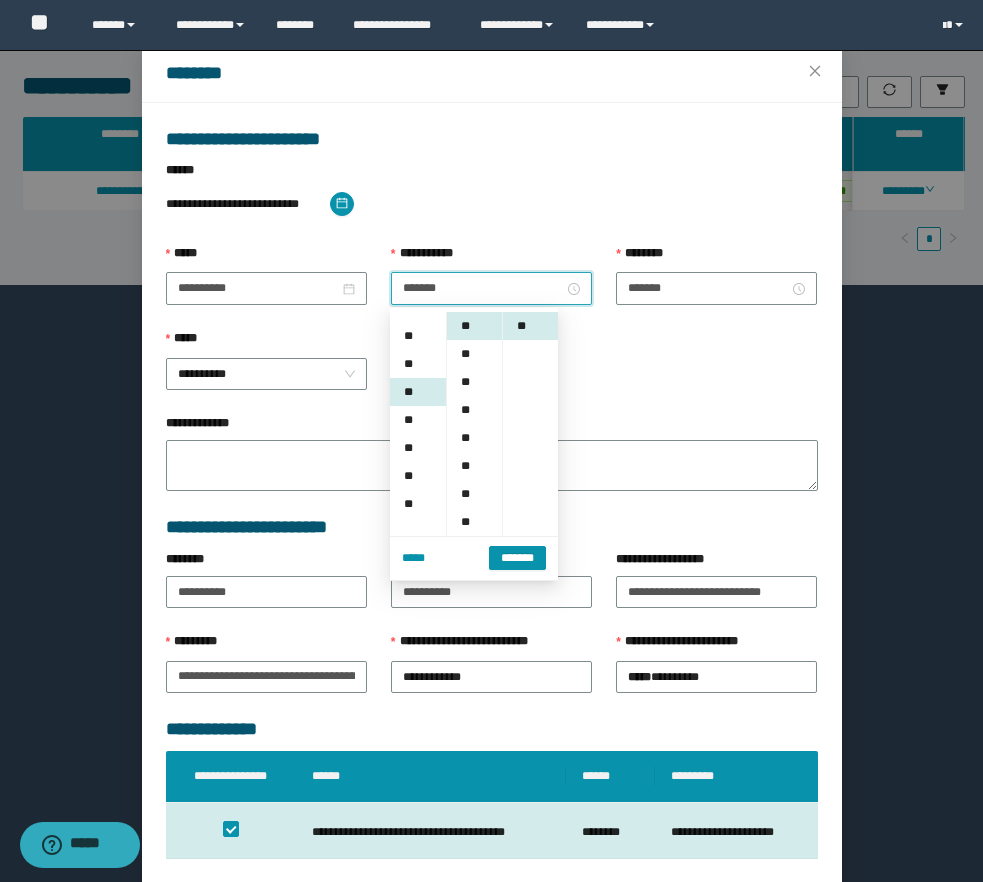 scroll, scrollTop: 196, scrollLeft: 0, axis: vertical 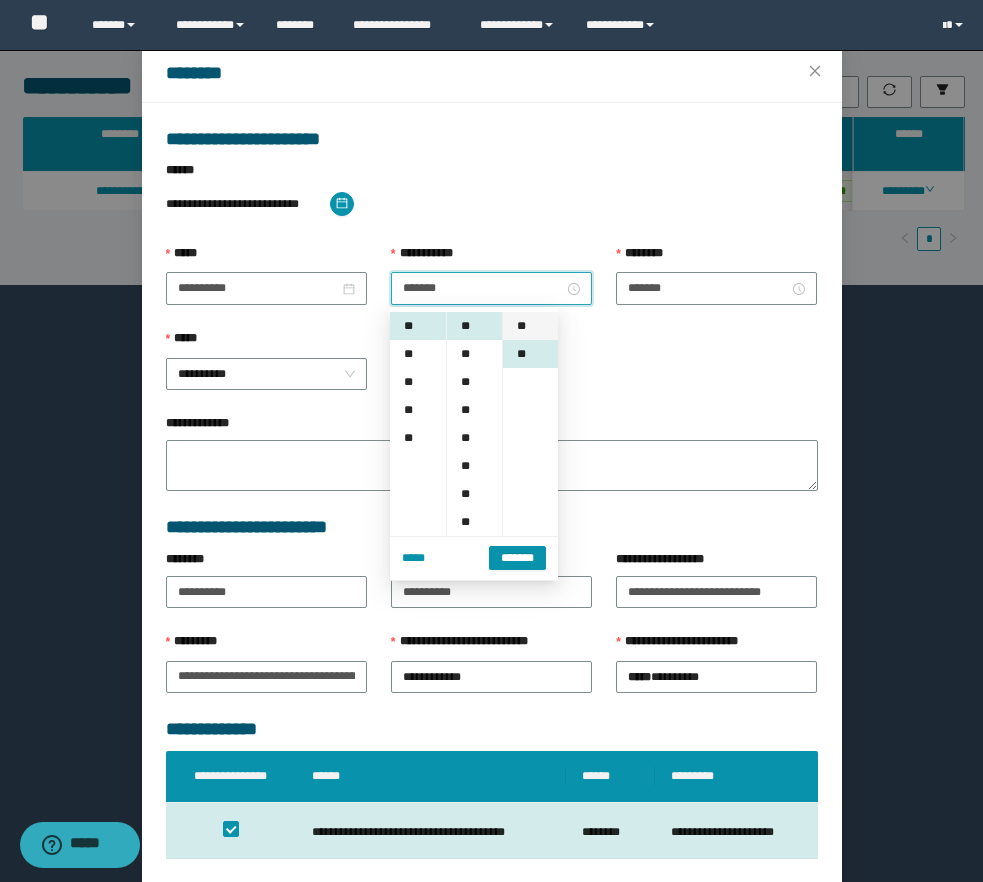 click on "**" at bounding box center (530, 326) 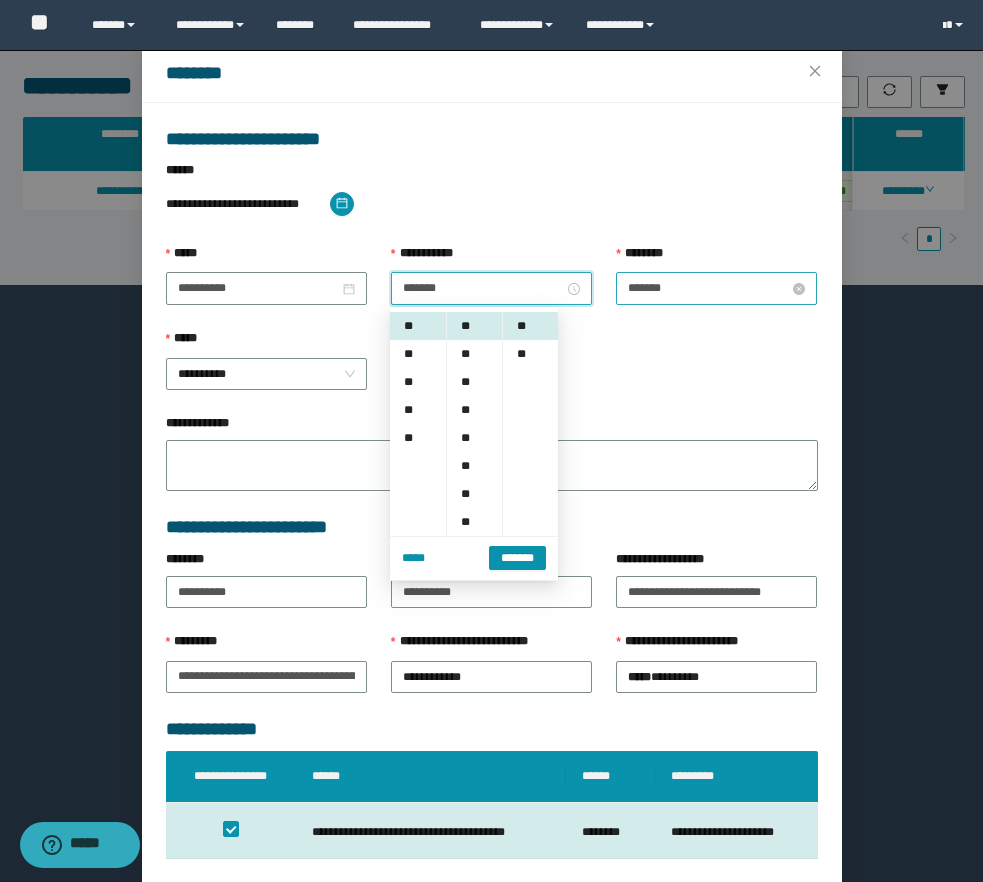 click on "*******" at bounding box center (708, 288) 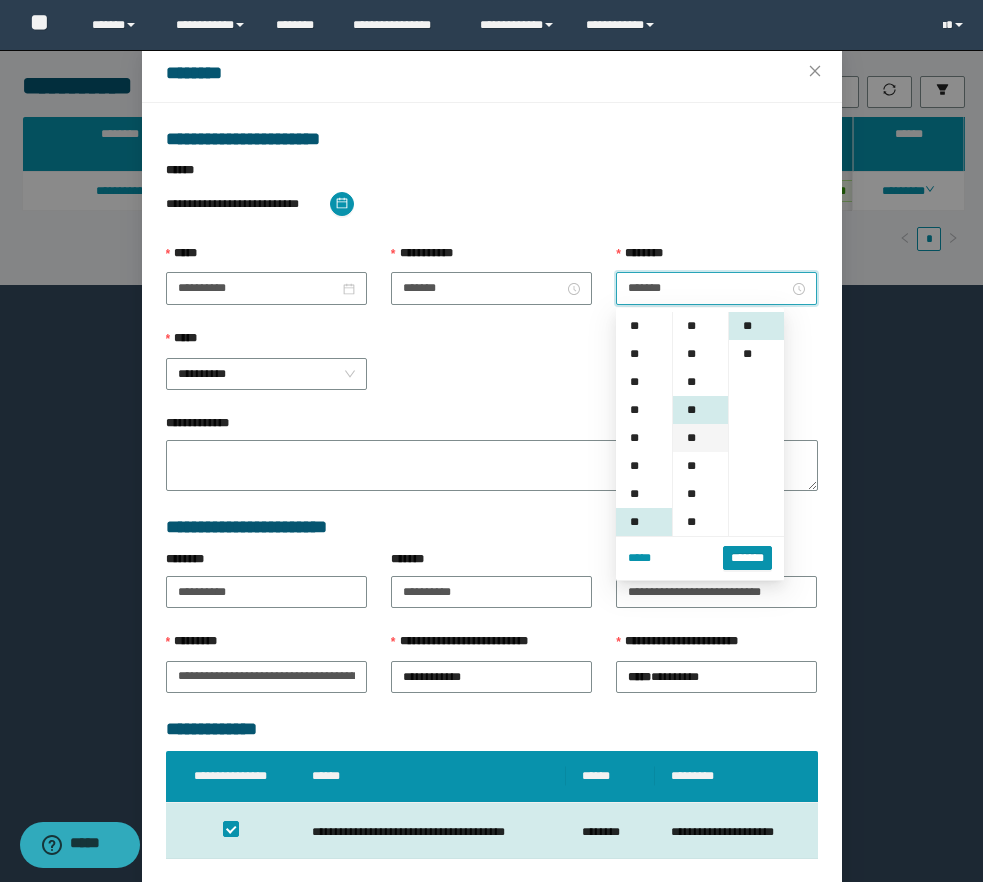 scroll, scrollTop: 196, scrollLeft: 0, axis: vertical 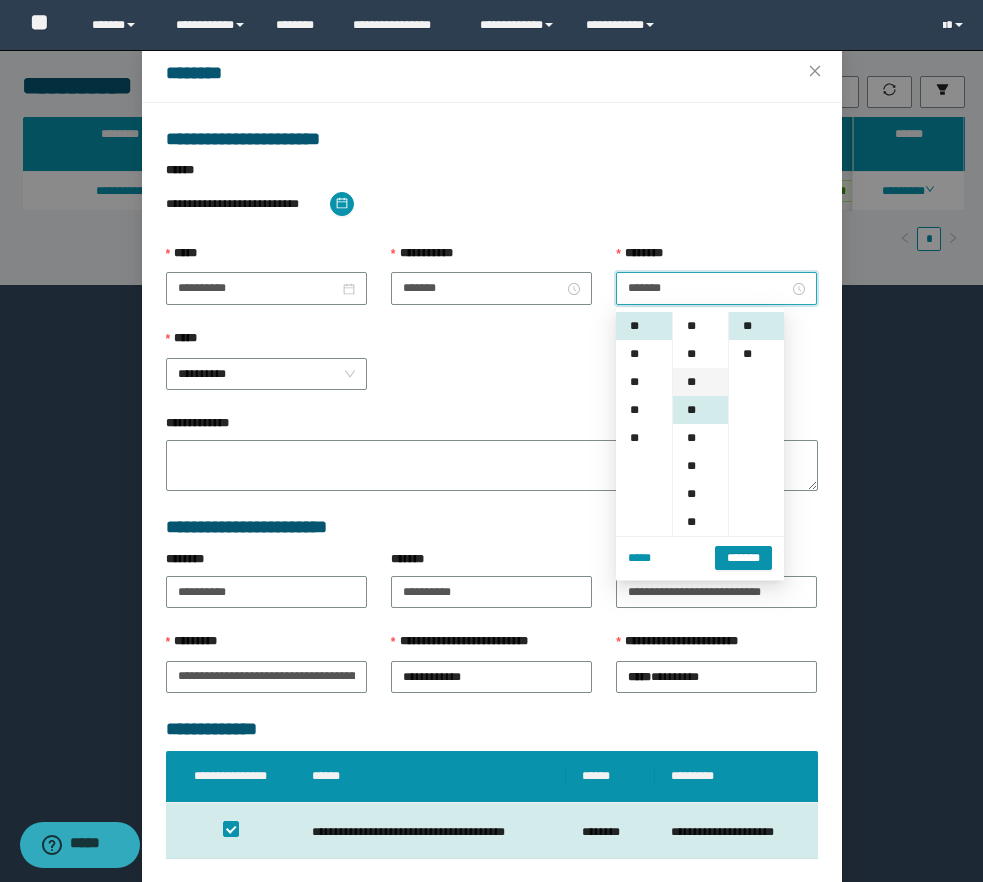 click on "**" at bounding box center (700, 382) 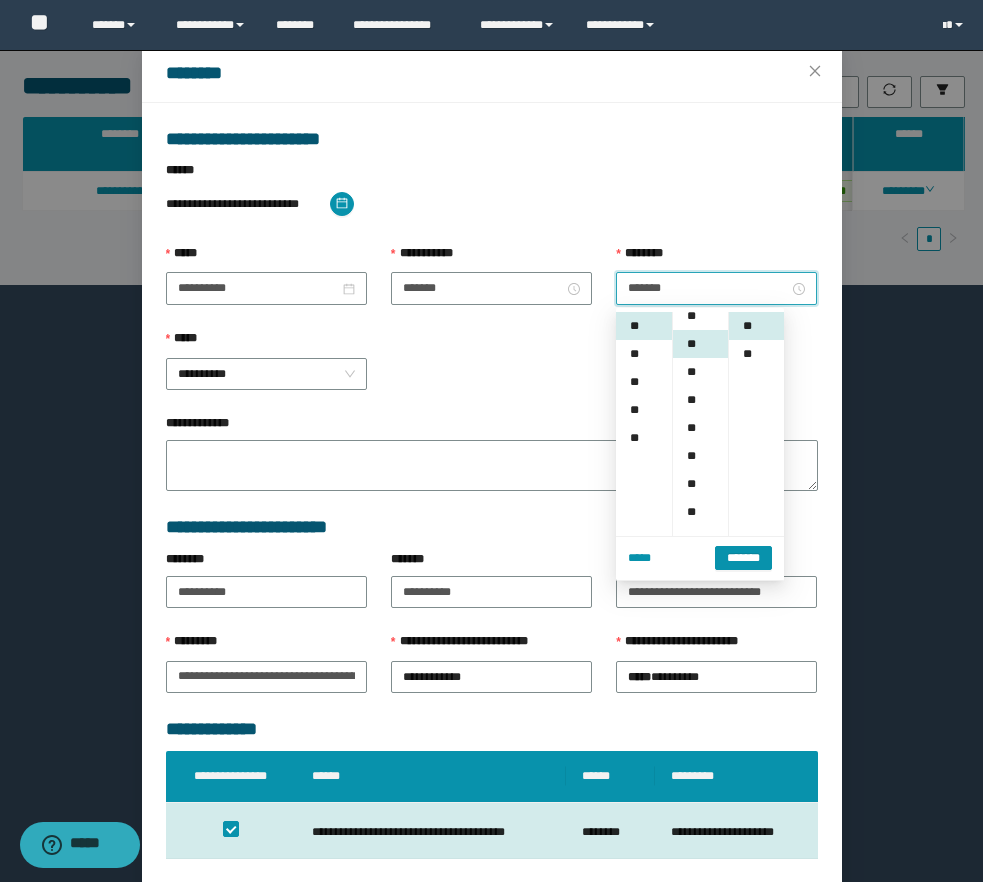 scroll, scrollTop: 56, scrollLeft: 0, axis: vertical 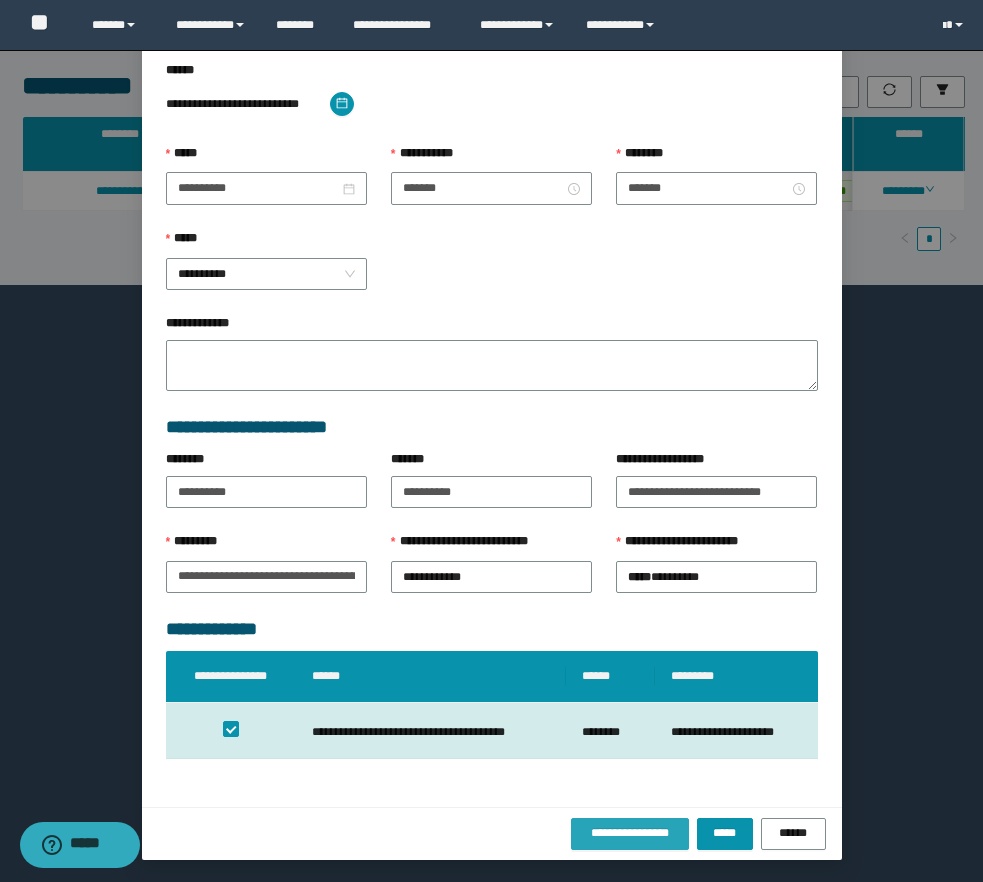 click on "**********" at bounding box center [630, 833] 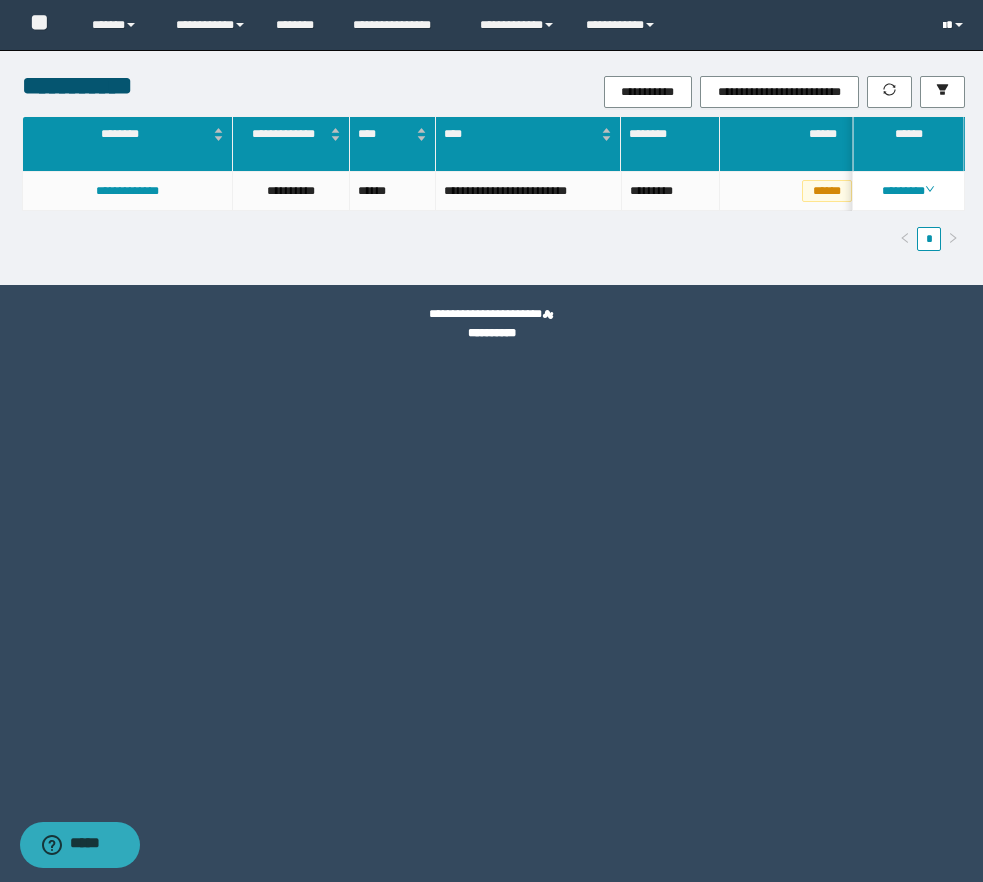 click at bounding box center (944, 26) 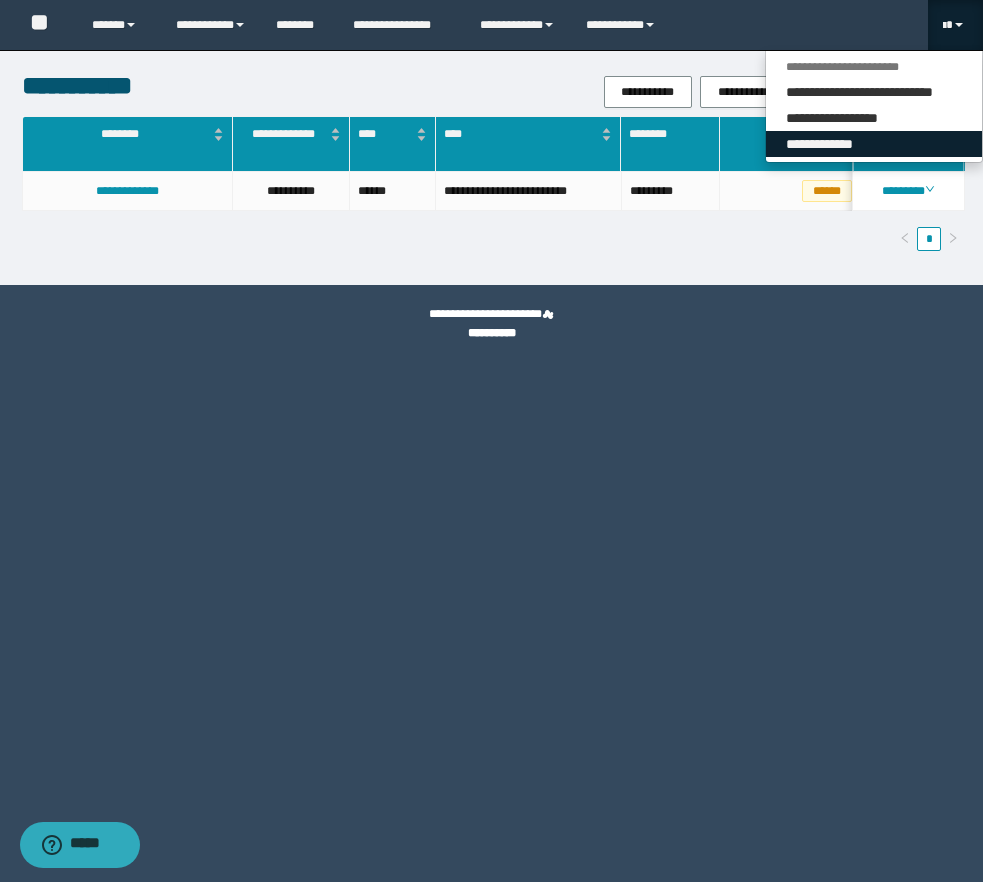click on "**********" at bounding box center [874, 144] 